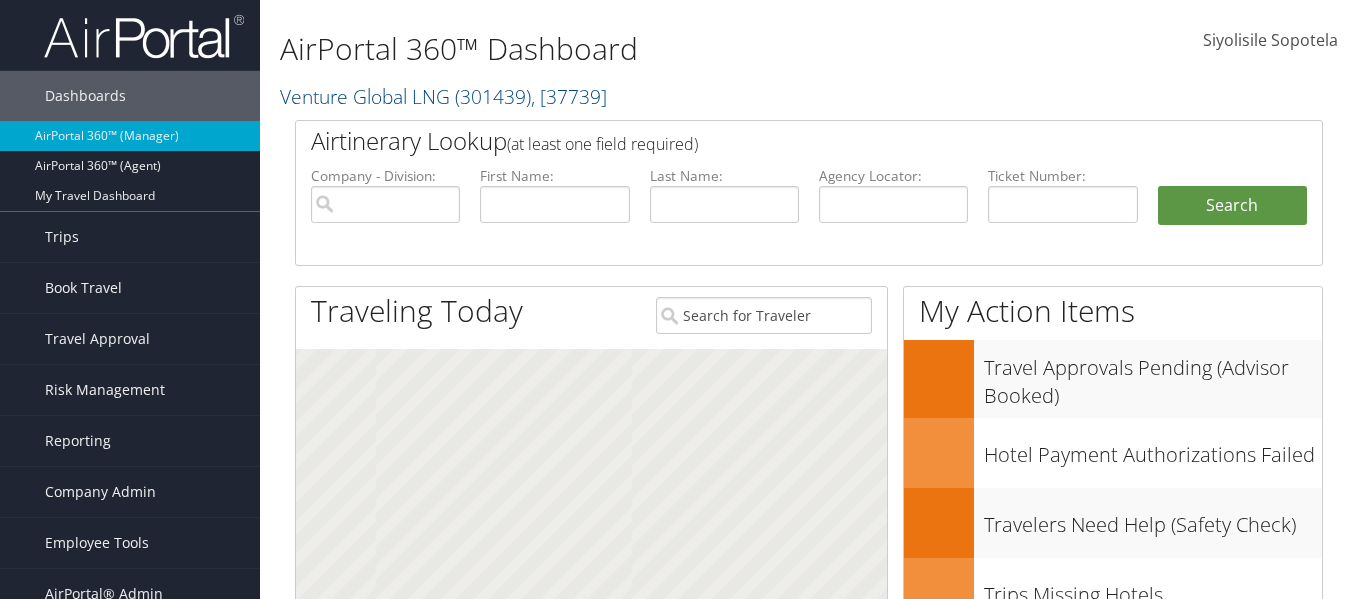 scroll, scrollTop: 0, scrollLeft: 0, axis: both 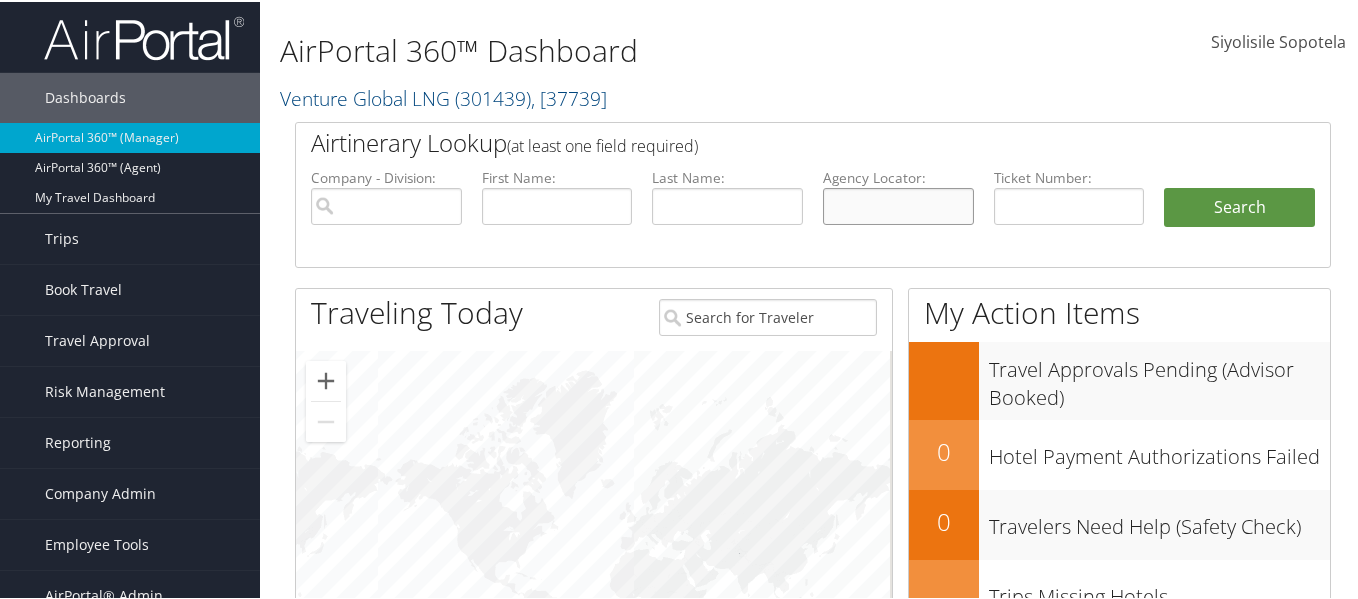 click at bounding box center (898, 204) 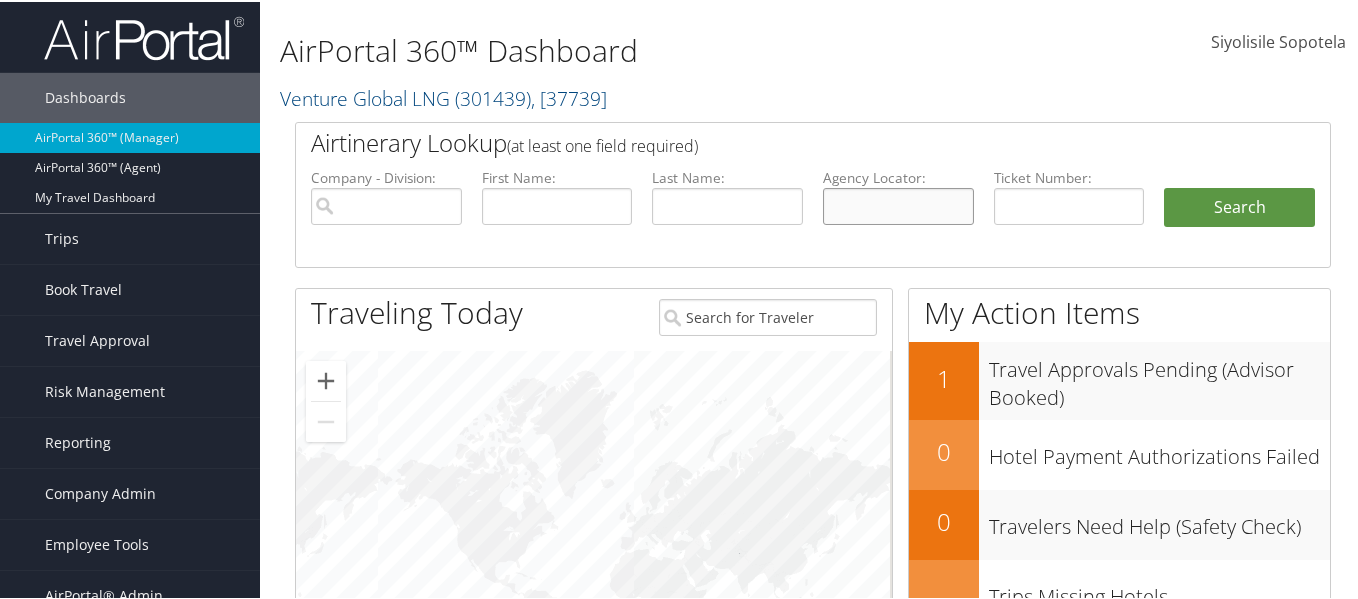 paste on "GCUZBS" 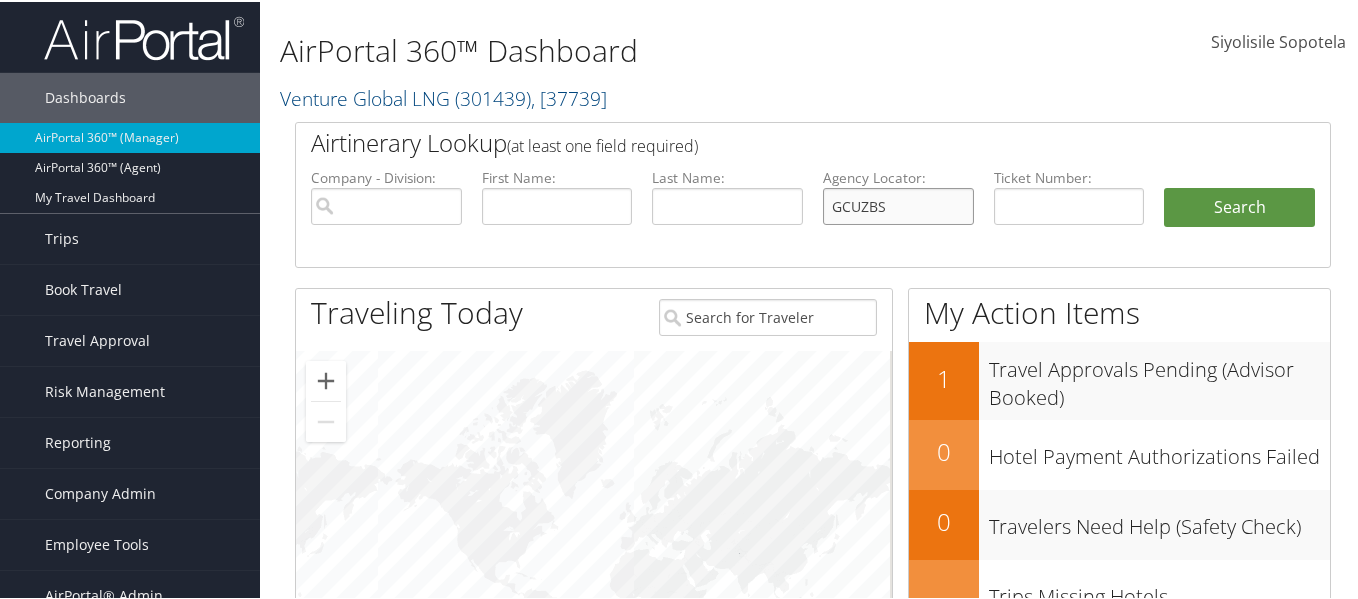 type on "GCUZBS" 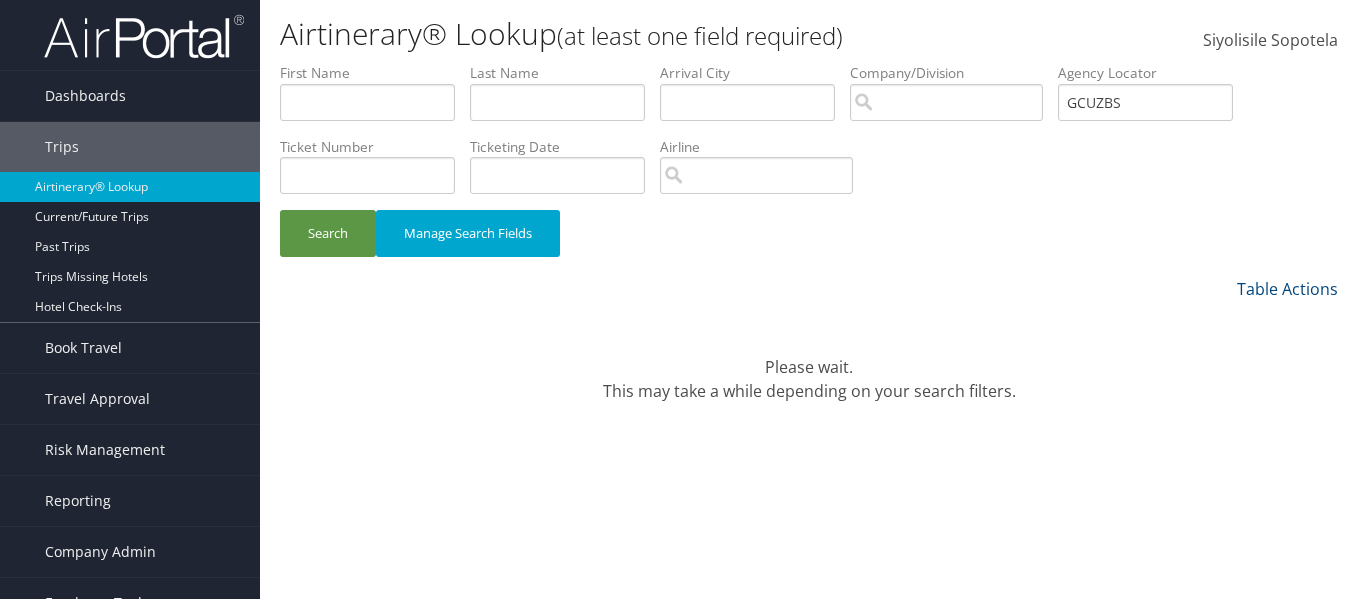 scroll, scrollTop: 0, scrollLeft: 0, axis: both 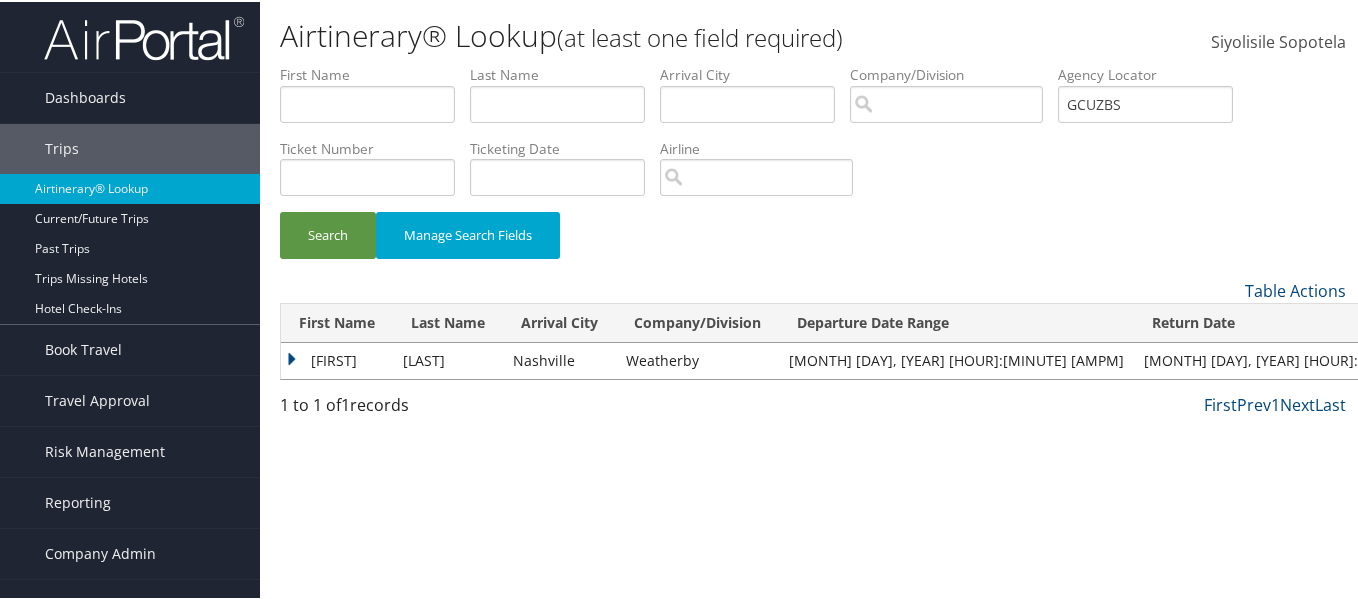 click on "Pankaj" at bounding box center (337, 359) 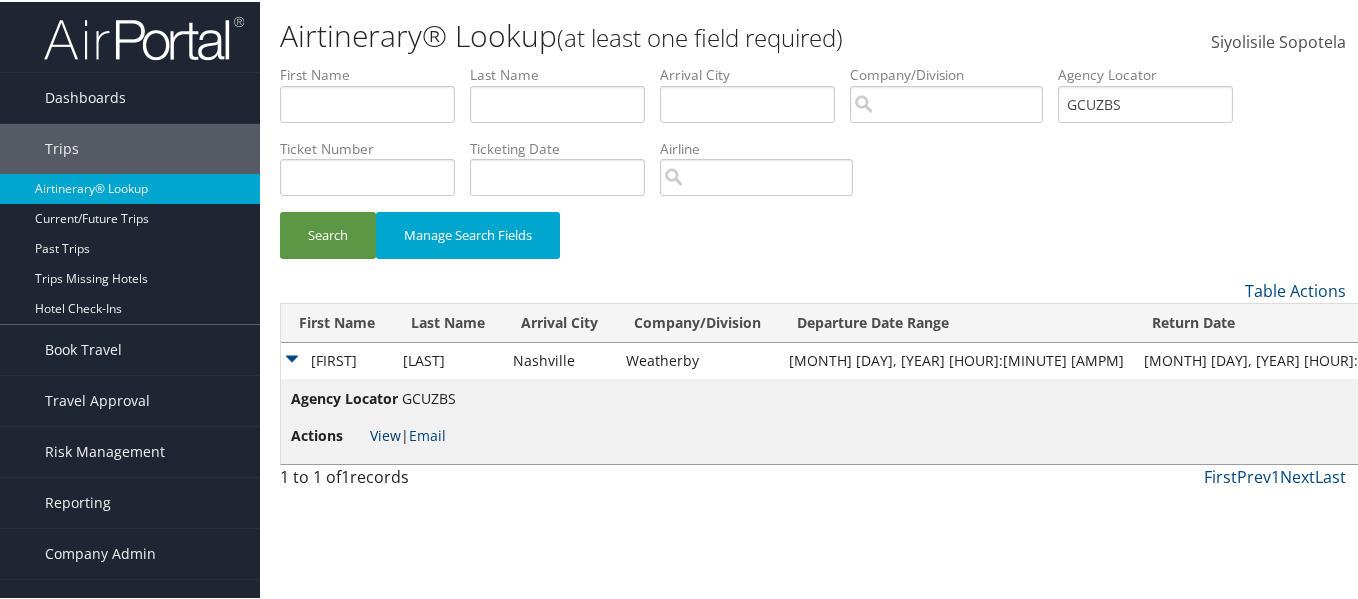 click on "View" at bounding box center [385, 433] 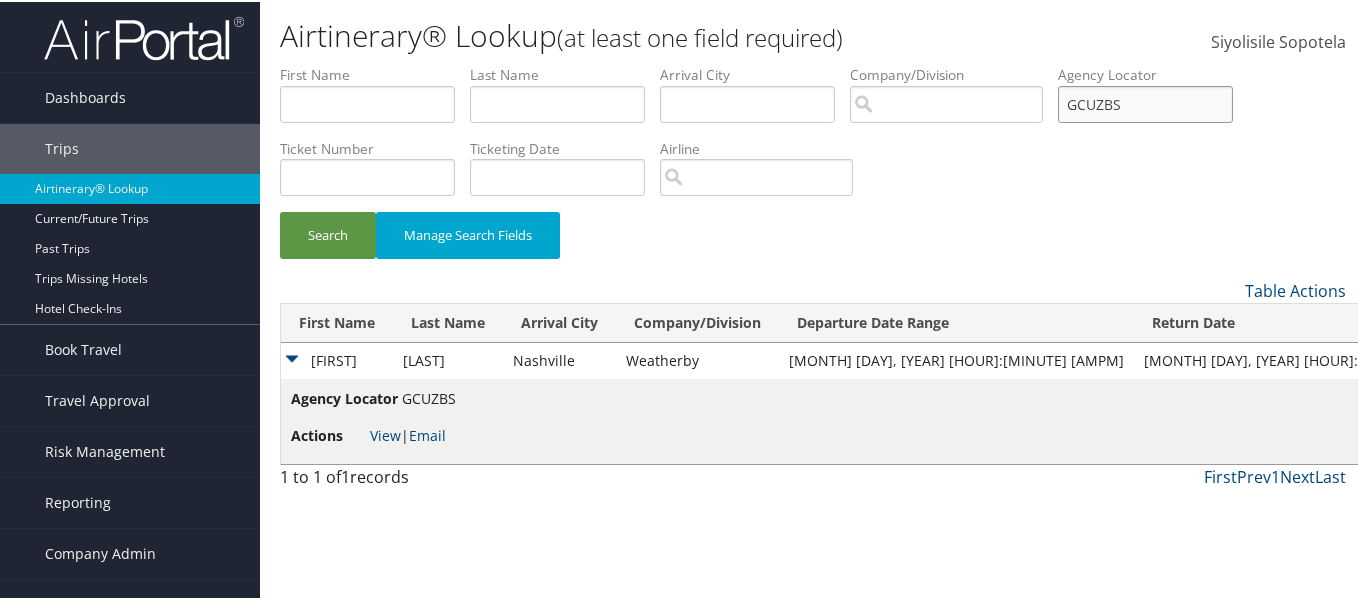drag, startPoint x: 1135, startPoint y: 99, endPoint x: 1041, endPoint y: 98, distance: 94.00532 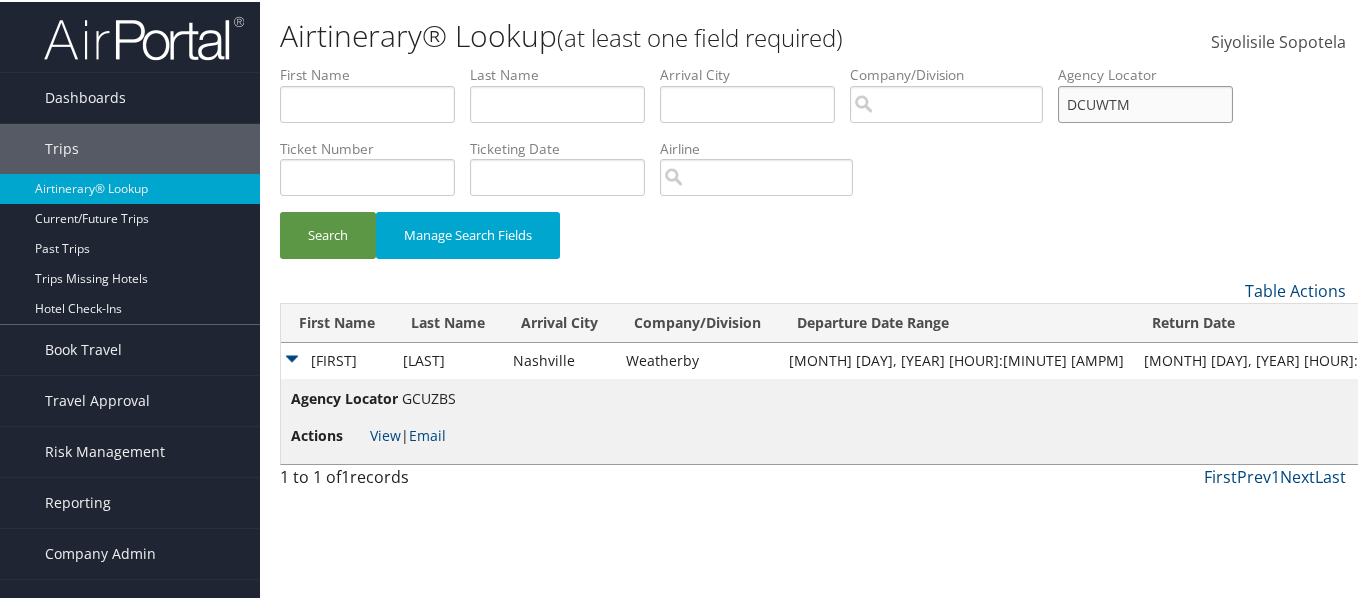 type on "DCUWTM" 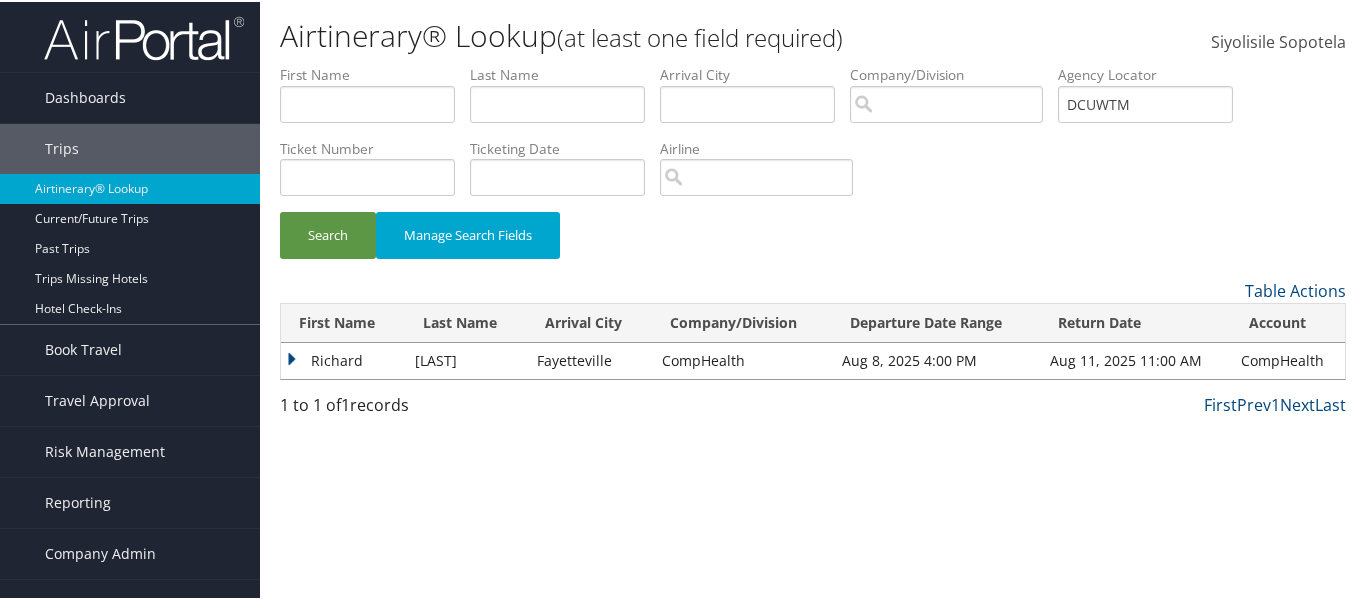 click on "Richard" at bounding box center (343, 359) 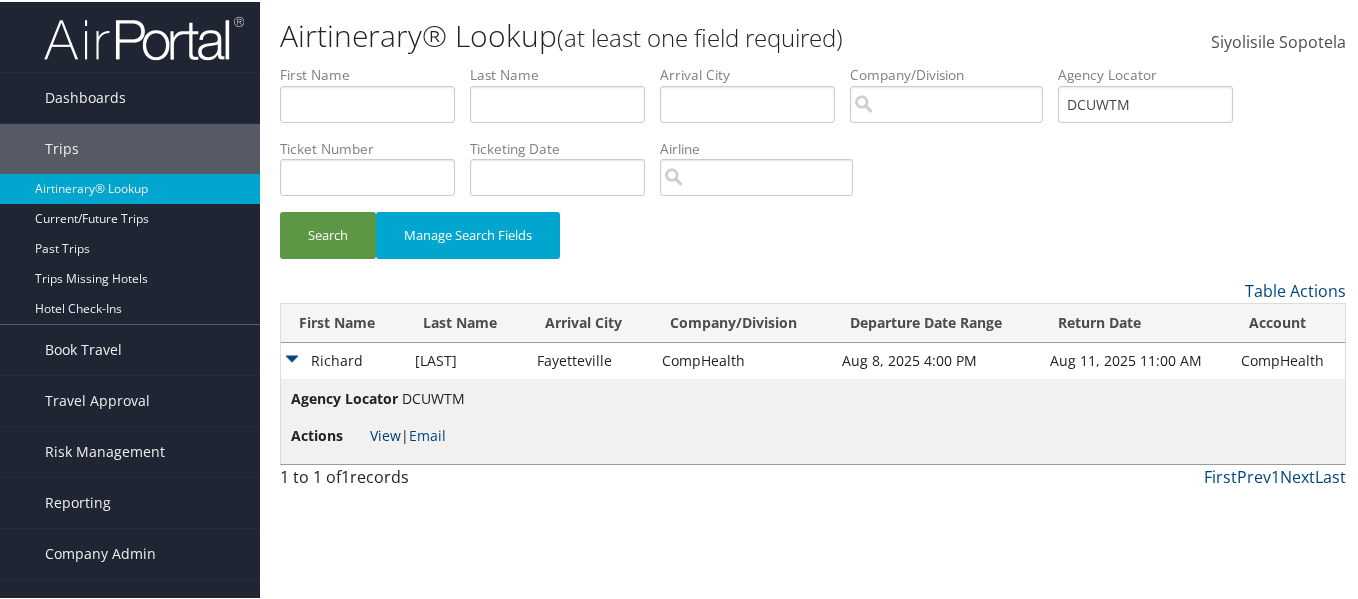 click on "View" at bounding box center (385, 433) 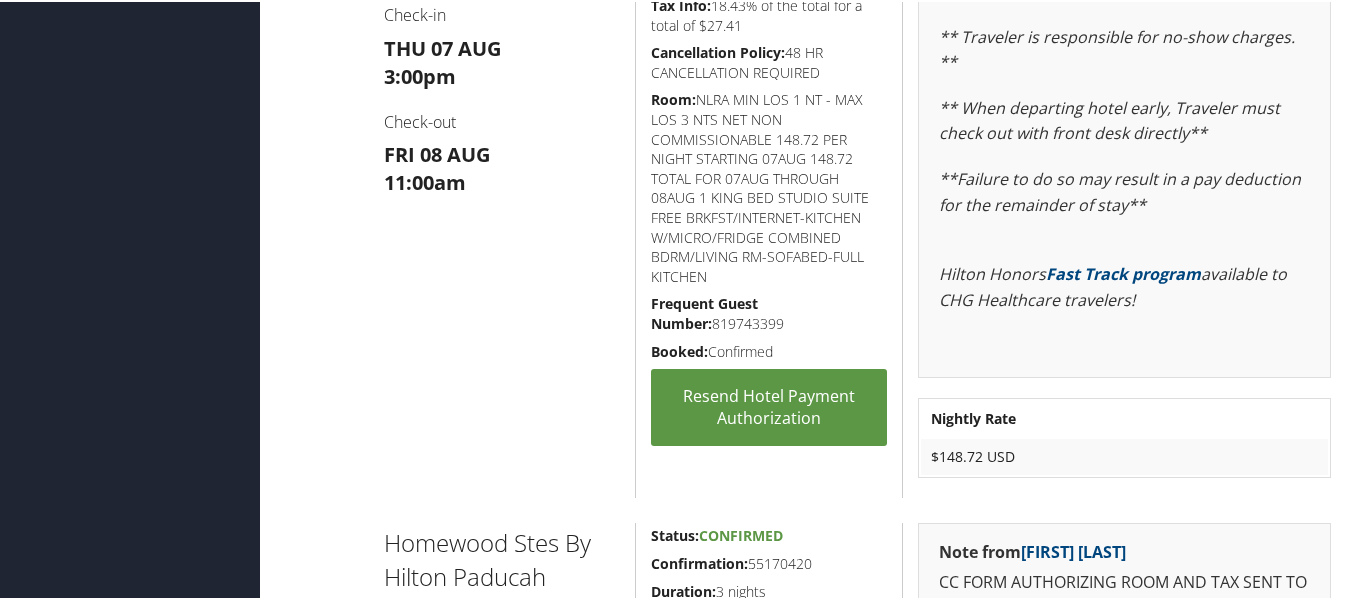 scroll, scrollTop: 1923, scrollLeft: 0, axis: vertical 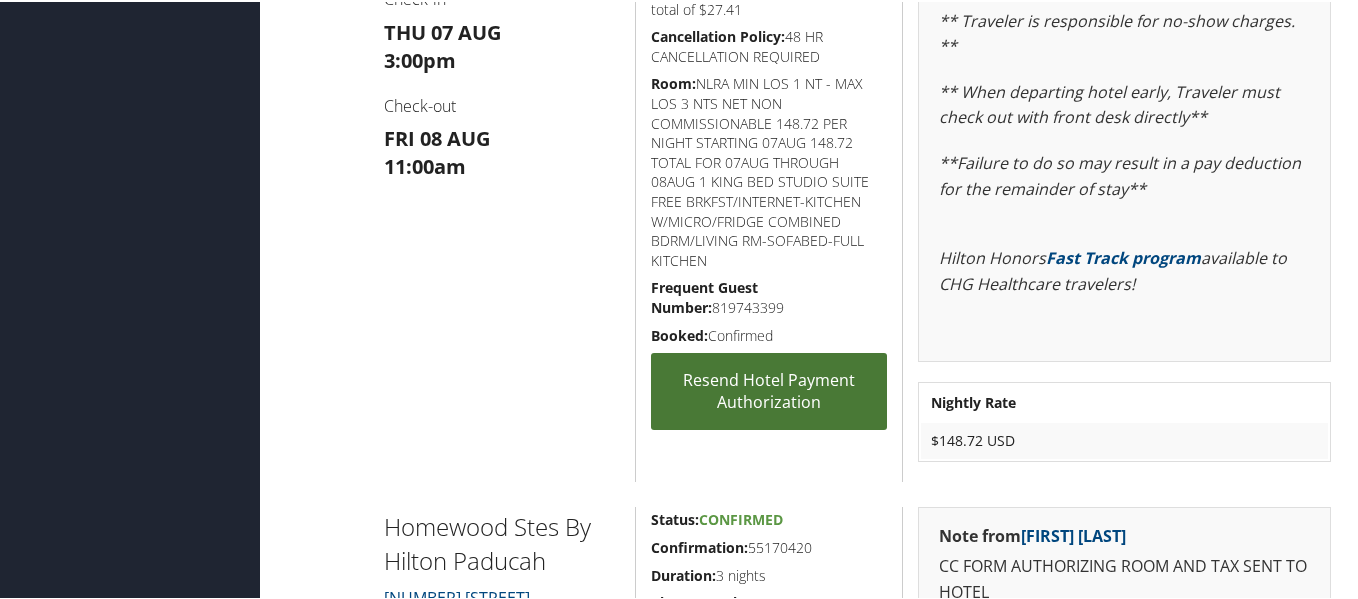 click on "Resend Hotel Payment Authorization" at bounding box center [769, 389] 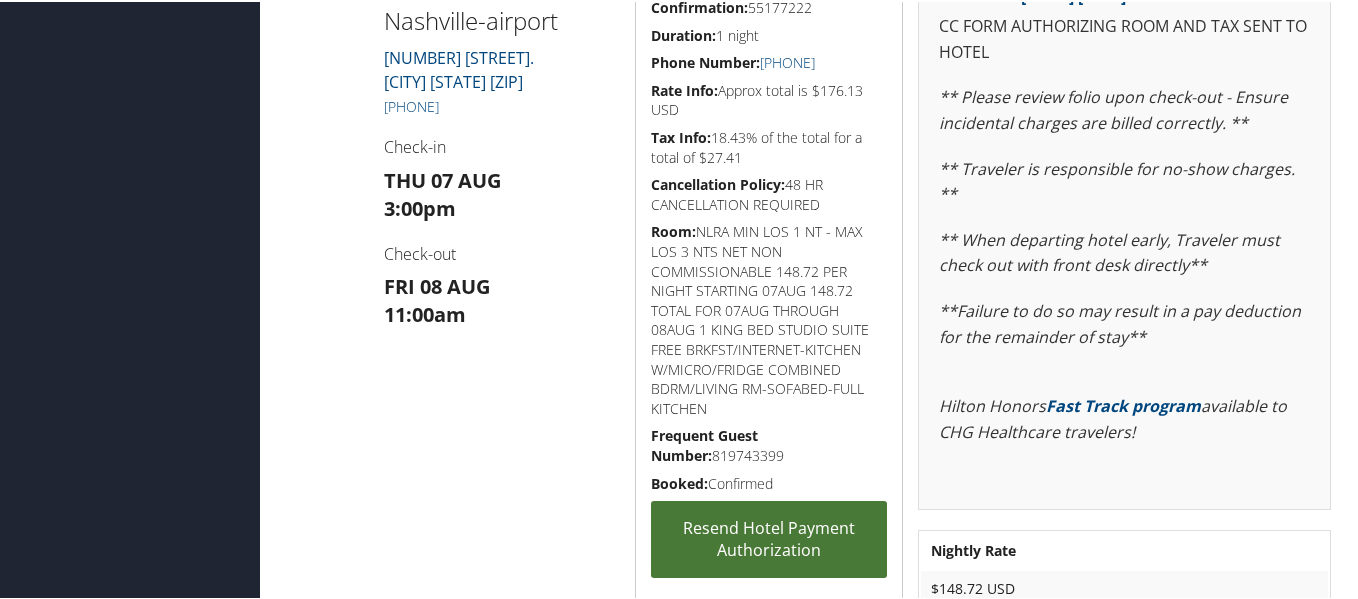 scroll, scrollTop: 1723, scrollLeft: 0, axis: vertical 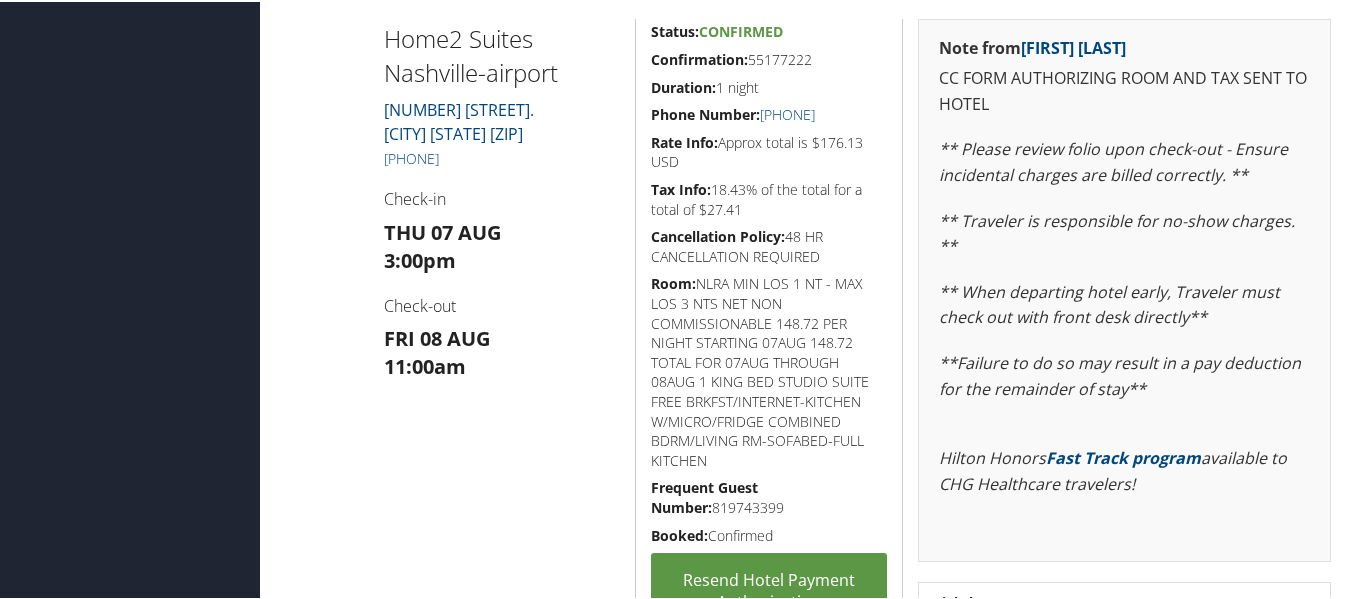 drag, startPoint x: 506, startPoint y: 154, endPoint x: 382, endPoint y: 150, distance: 124.0645 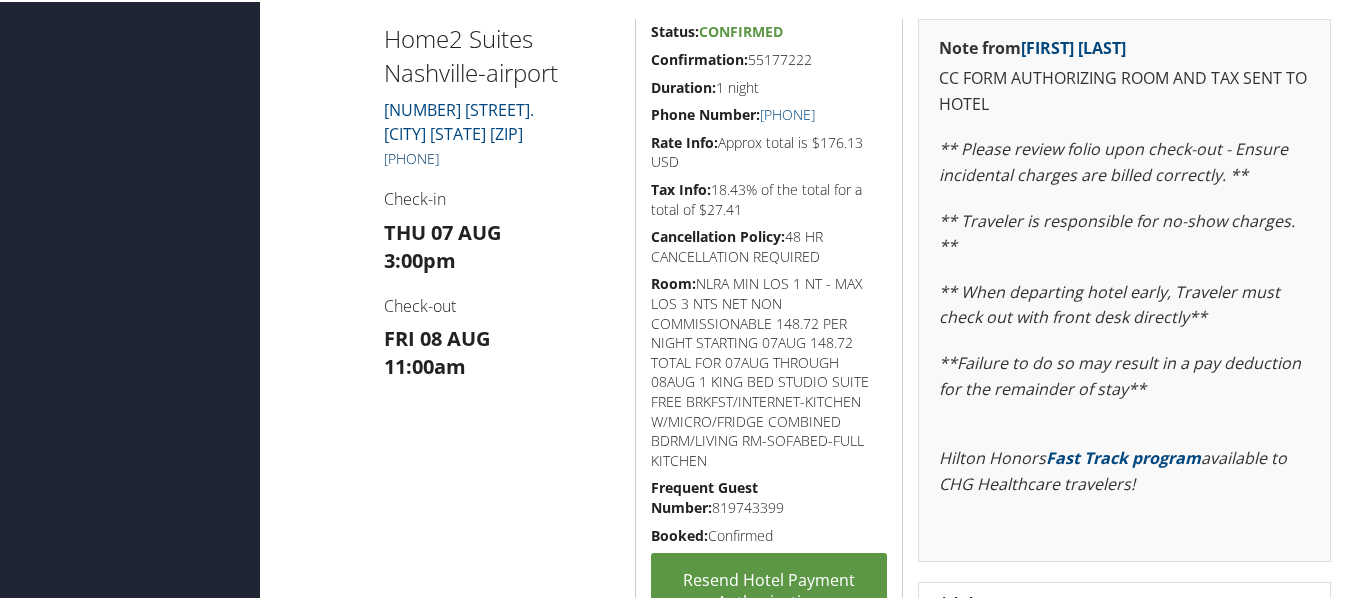 copy on "+1 (615) 874-2280" 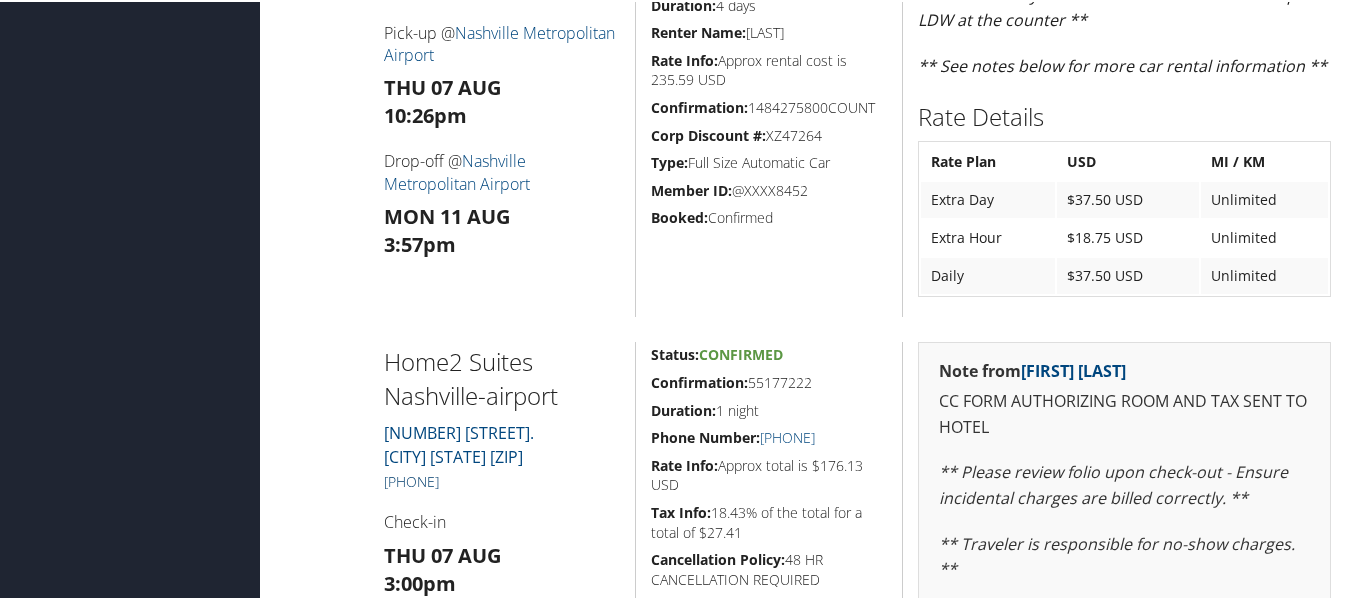 scroll, scrollTop: 1500, scrollLeft: 0, axis: vertical 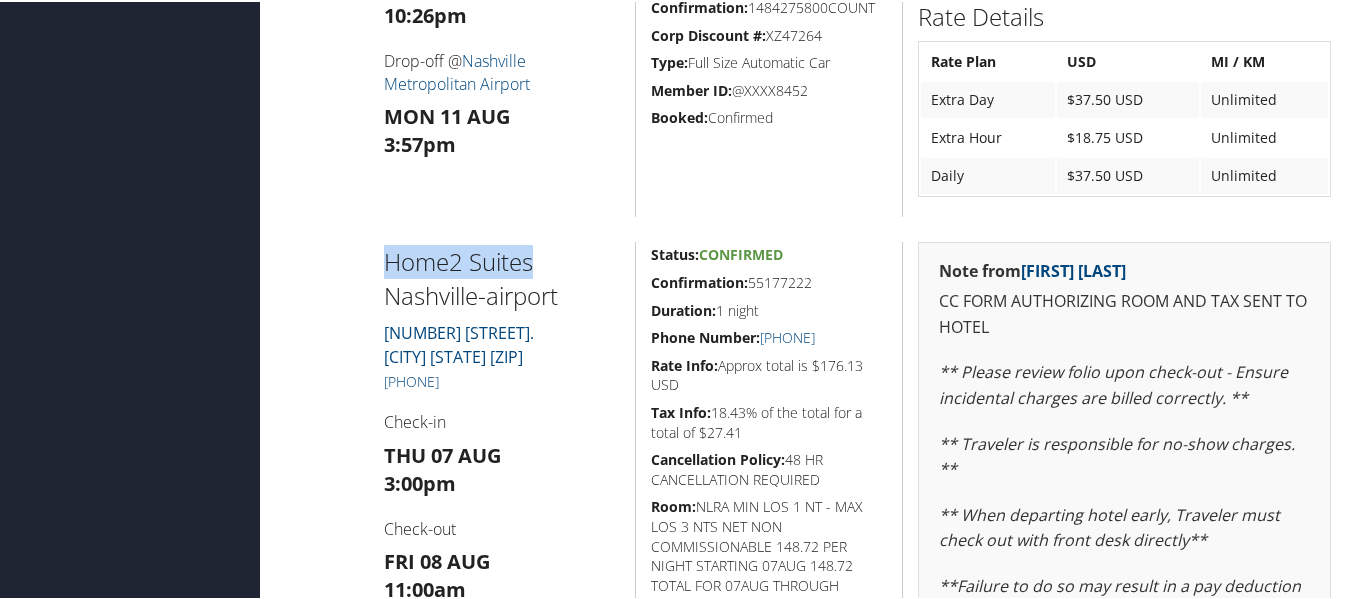 drag, startPoint x: 429, startPoint y: 261, endPoint x: 379, endPoint y: 261, distance: 50 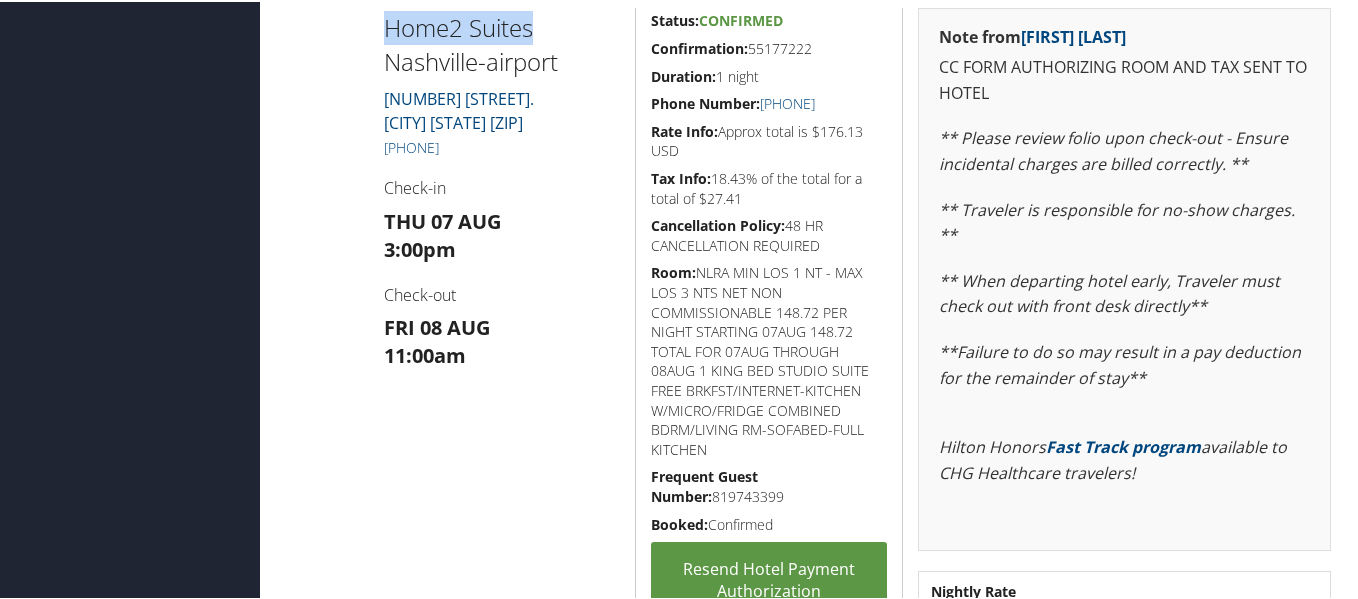 scroll, scrollTop: 1900, scrollLeft: 0, axis: vertical 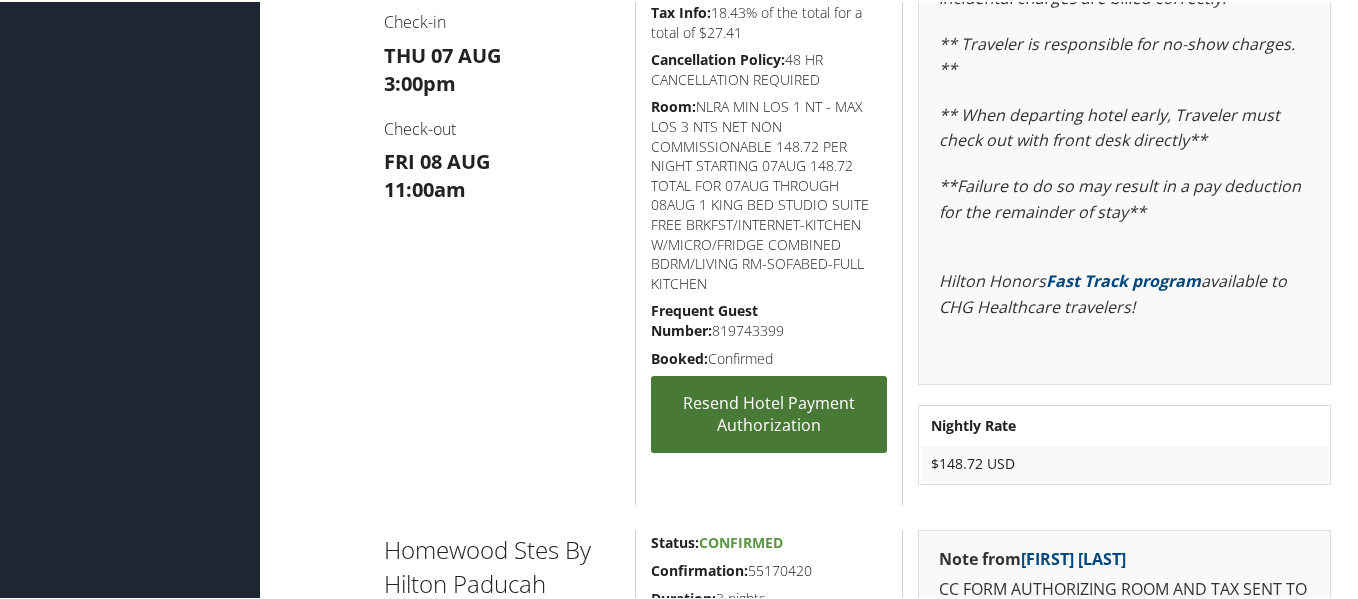 click on "Resend Hotel Payment Authorization" at bounding box center [769, 412] 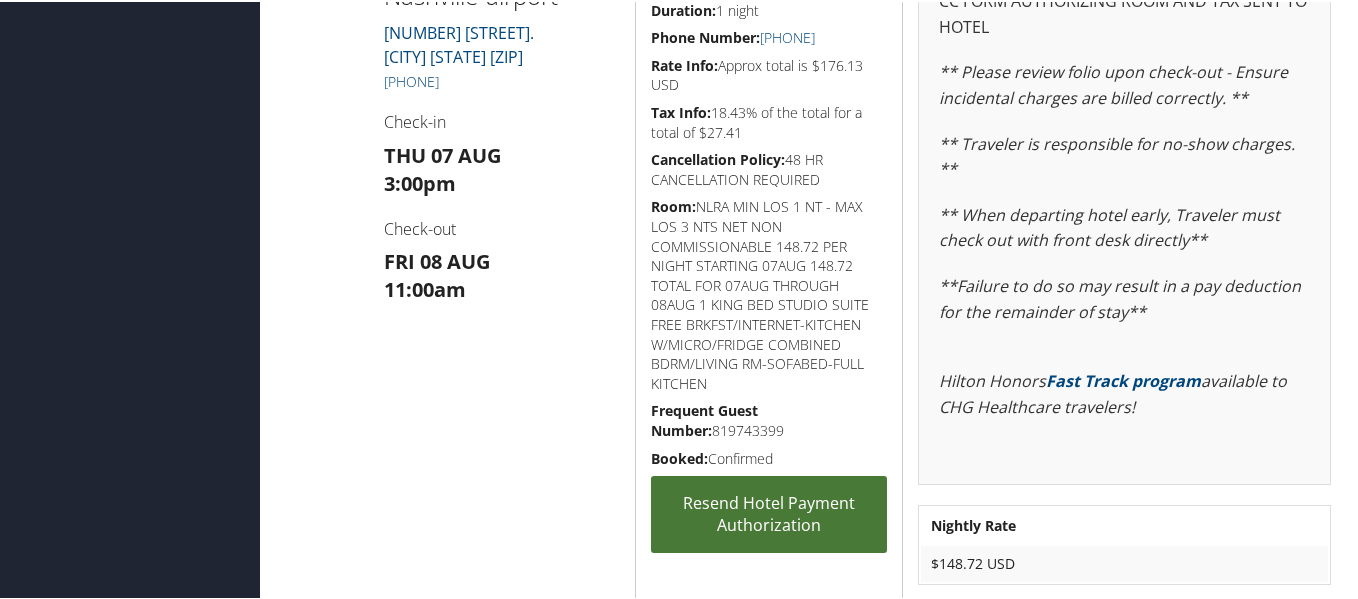 scroll, scrollTop: 1700, scrollLeft: 0, axis: vertical 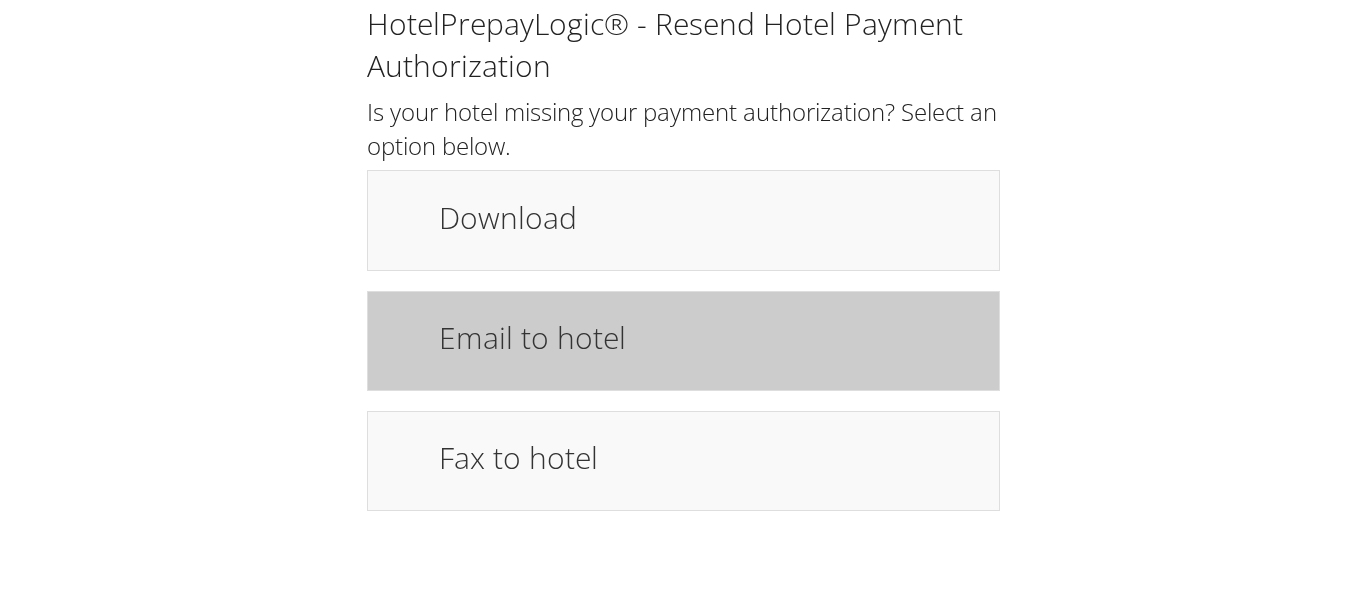 click on "Email to hotel" at bounding box center (708, 337) 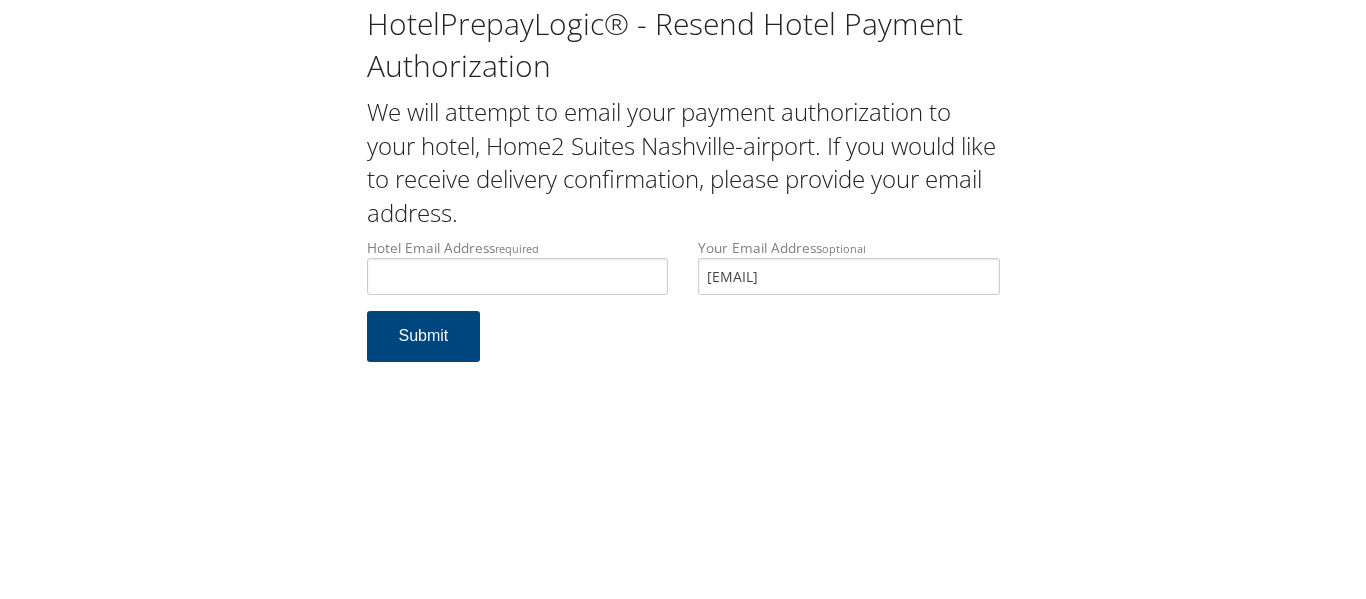 scroll, scrollTop: 0, scrollLeft: 0, axis: both 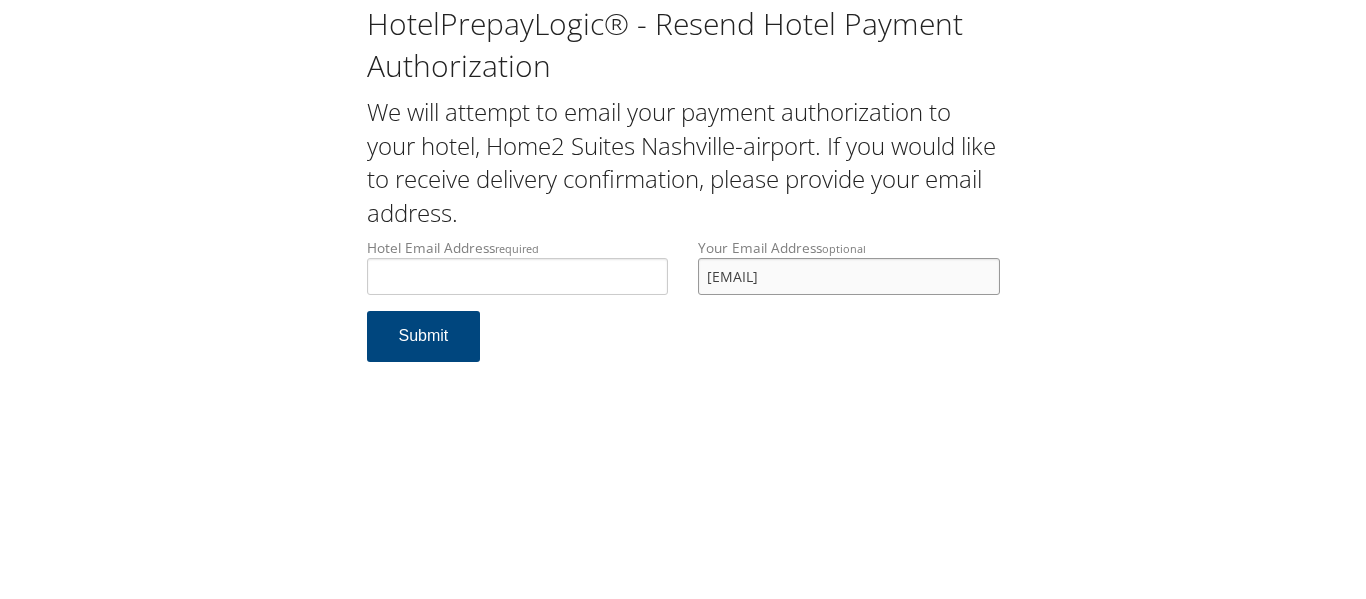 click on "n_pankaj@hotmail.com" at bounding box center [849, 276] 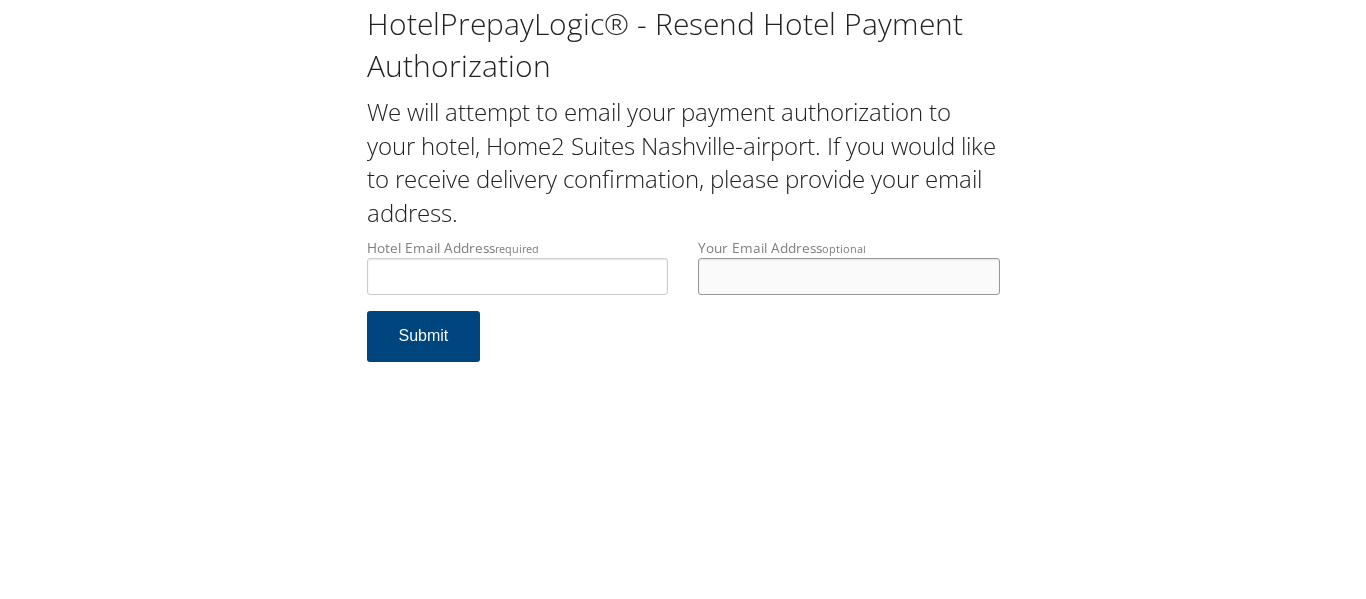 type 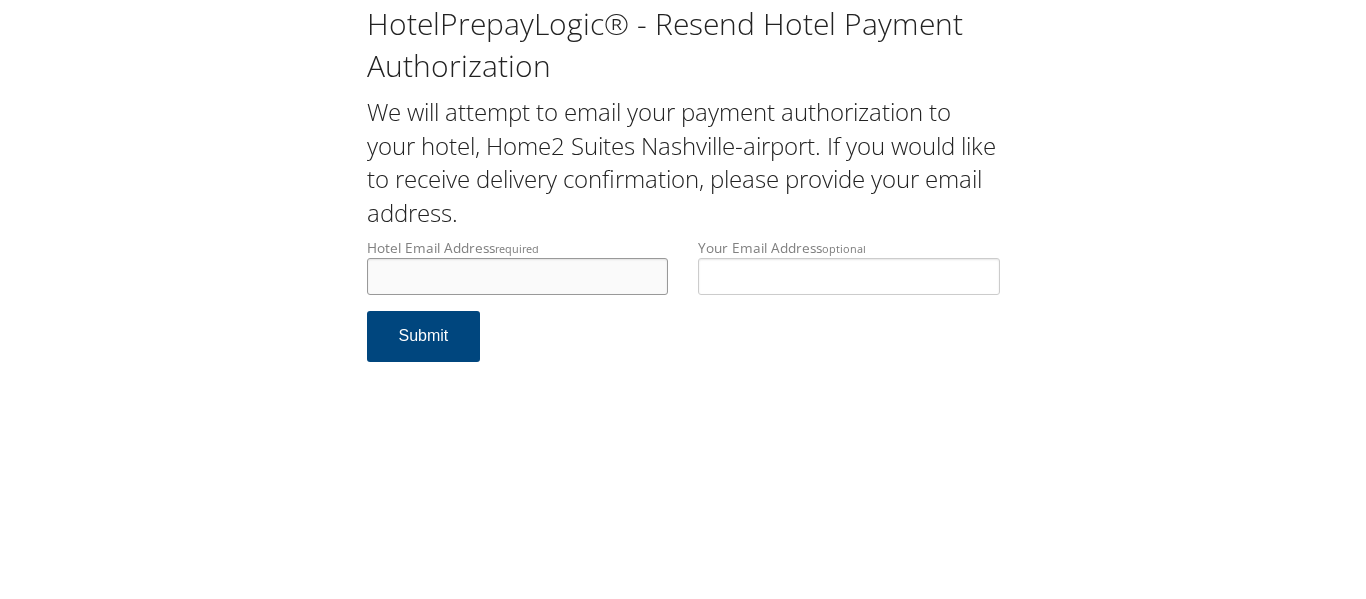 click on "Hotel Email Address  required" at bounding box center [518, 276] 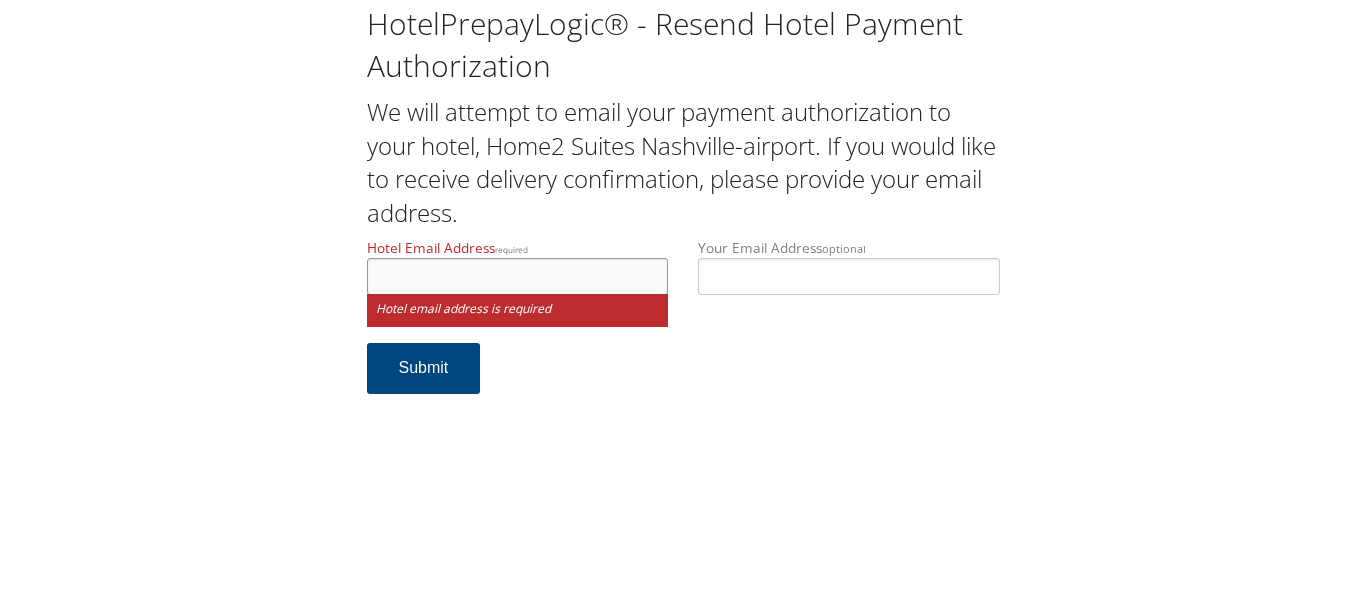 click on "Hotel Email Address  required" at bounding box center [518, 276] 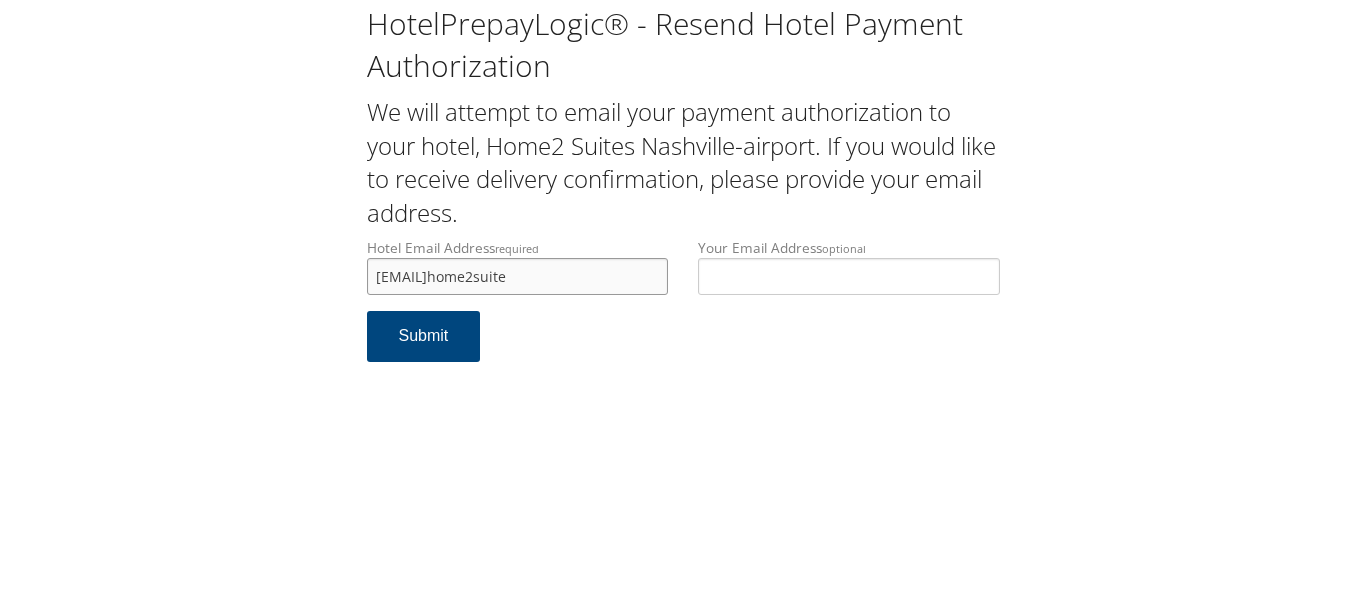 paste on "37214@gmail.com" 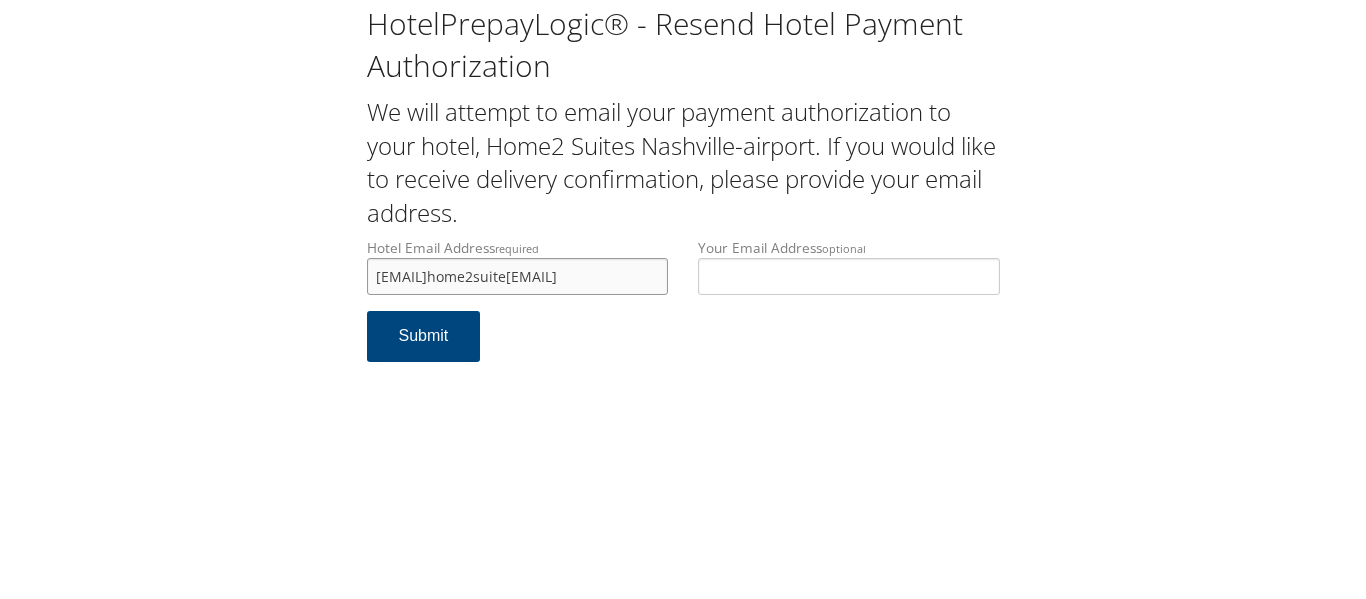 scroll, scrollTop: 0, scrollLeft: 33, axis: horizontal 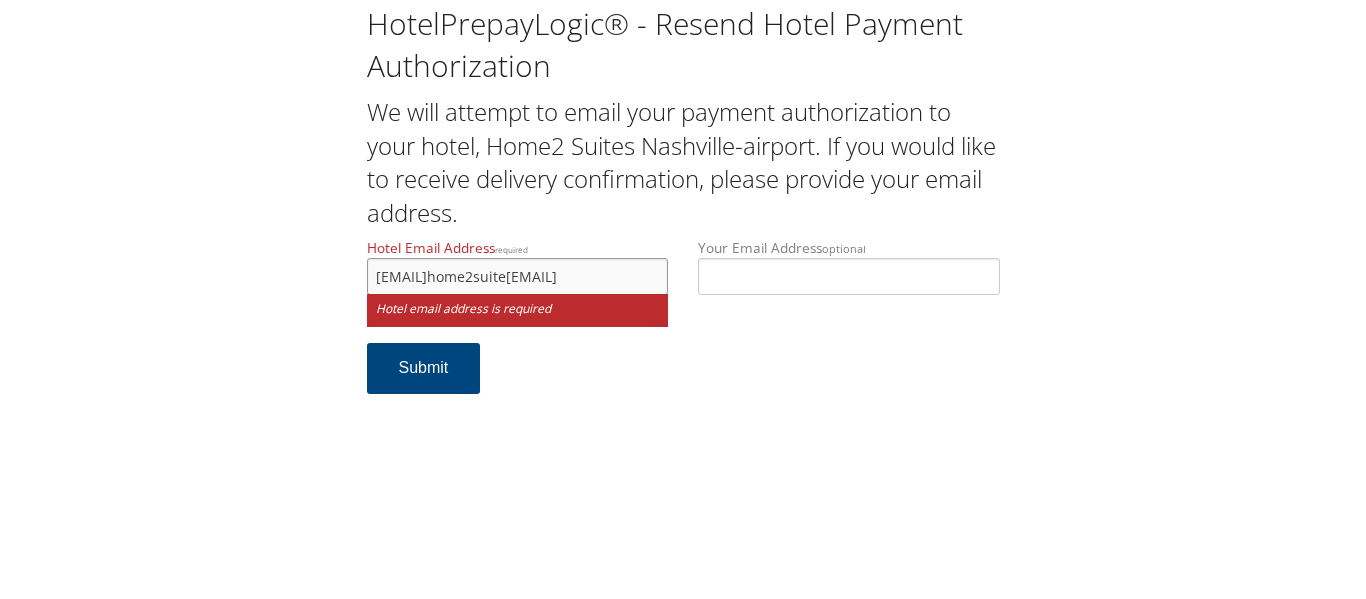 drag, startPoint x: 459, startPoint y: 280, endPoint x: 311, endPoint y: 282, distance: 148.01352 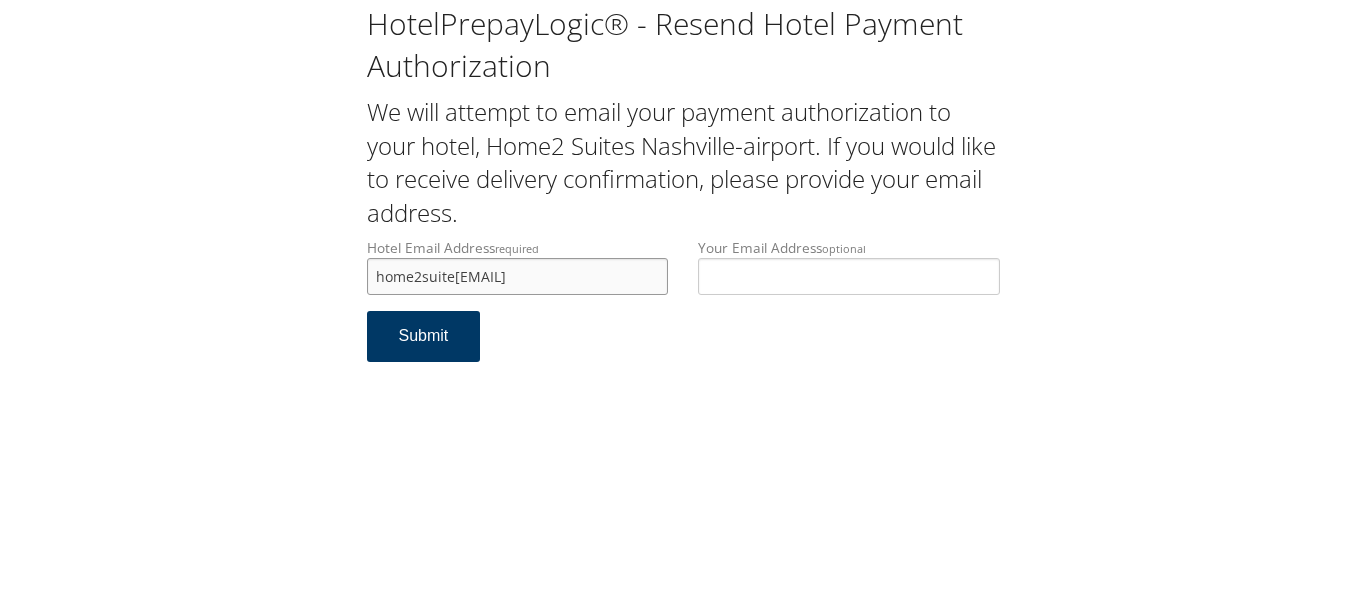 type on "home2suite37214@gmail.com" 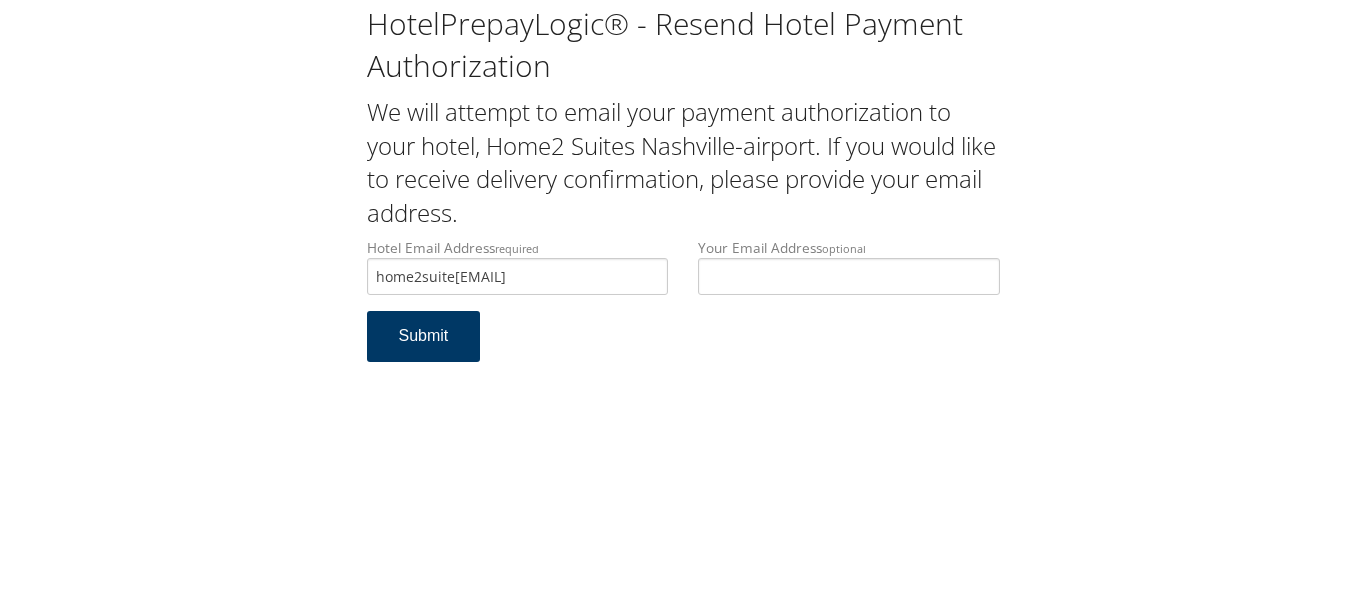 click on "Submit" at bounding box center [424, 336] 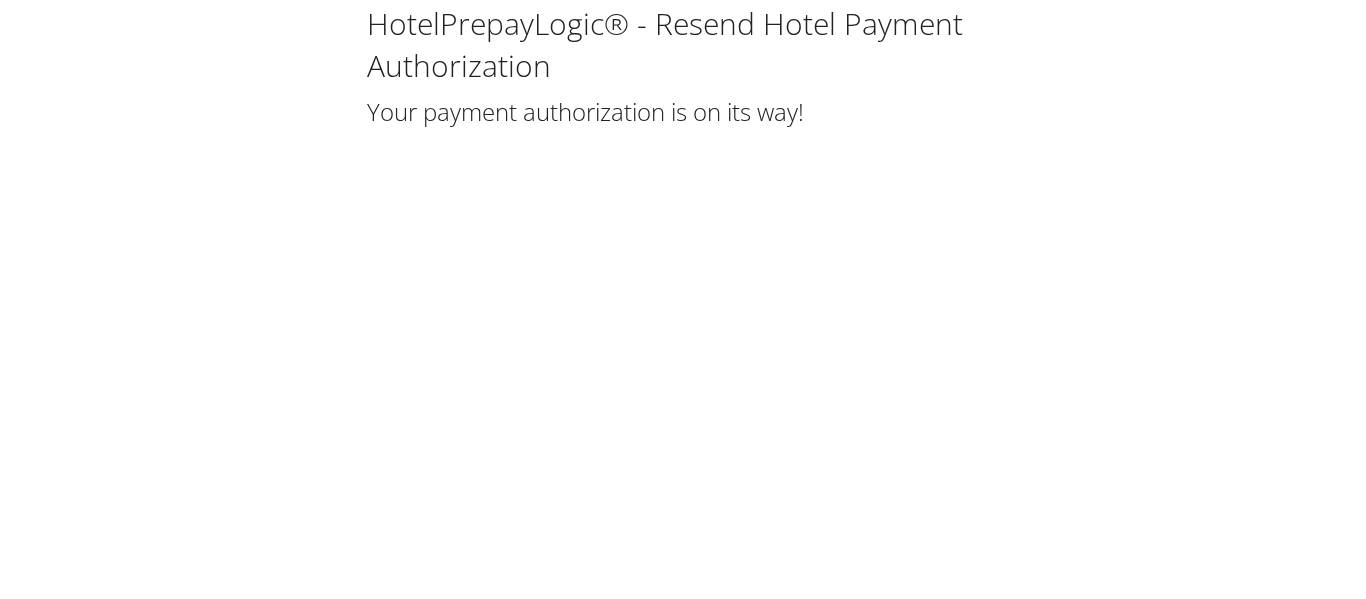 scroll, scrollTop: 0, scrollLeft: 0, axis: both 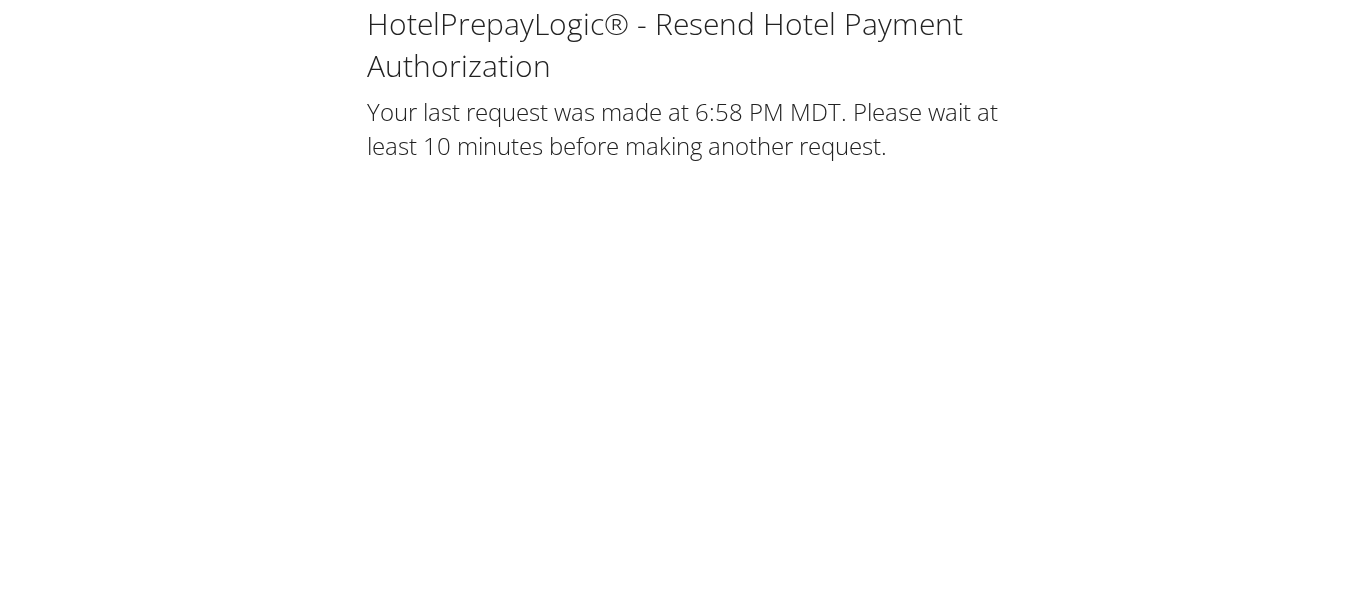 click on "HotelPrepayLogic® - Resend Hotel Payment Authorization
Your last request was made at 6:58 PM MDT. Please wait at least 10 minutes before making another request." at bounding box center (683, 299) 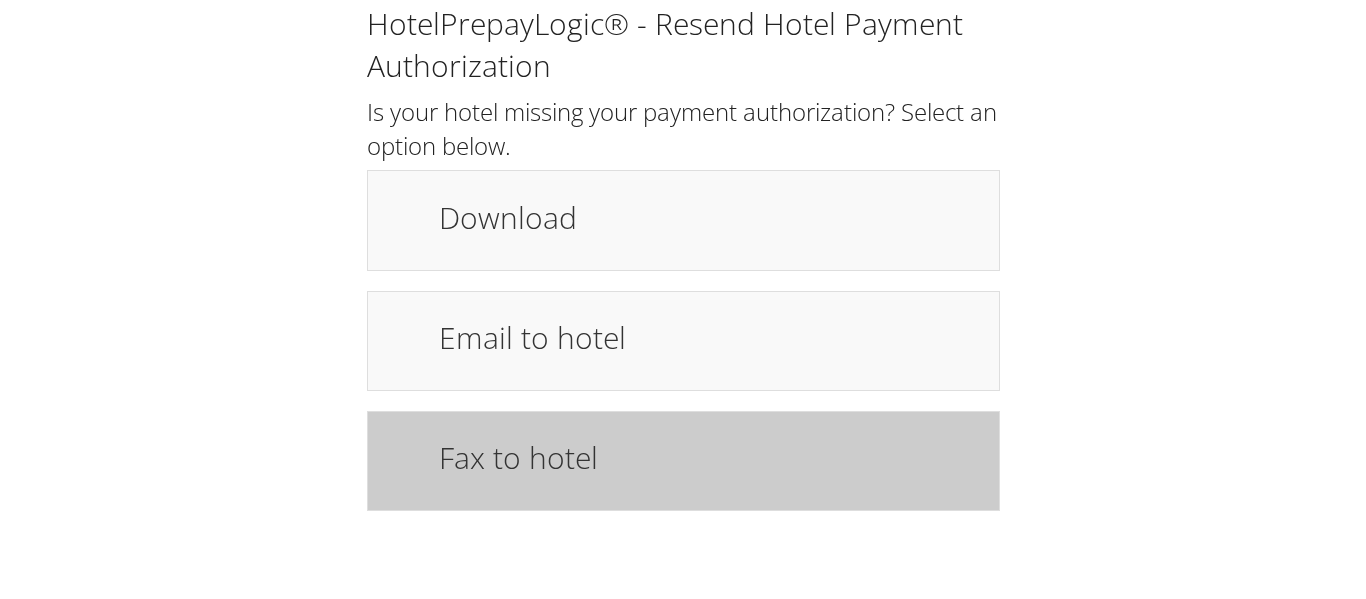 scroll, scrollTop: 0, scrollLeft: 0, axis: both 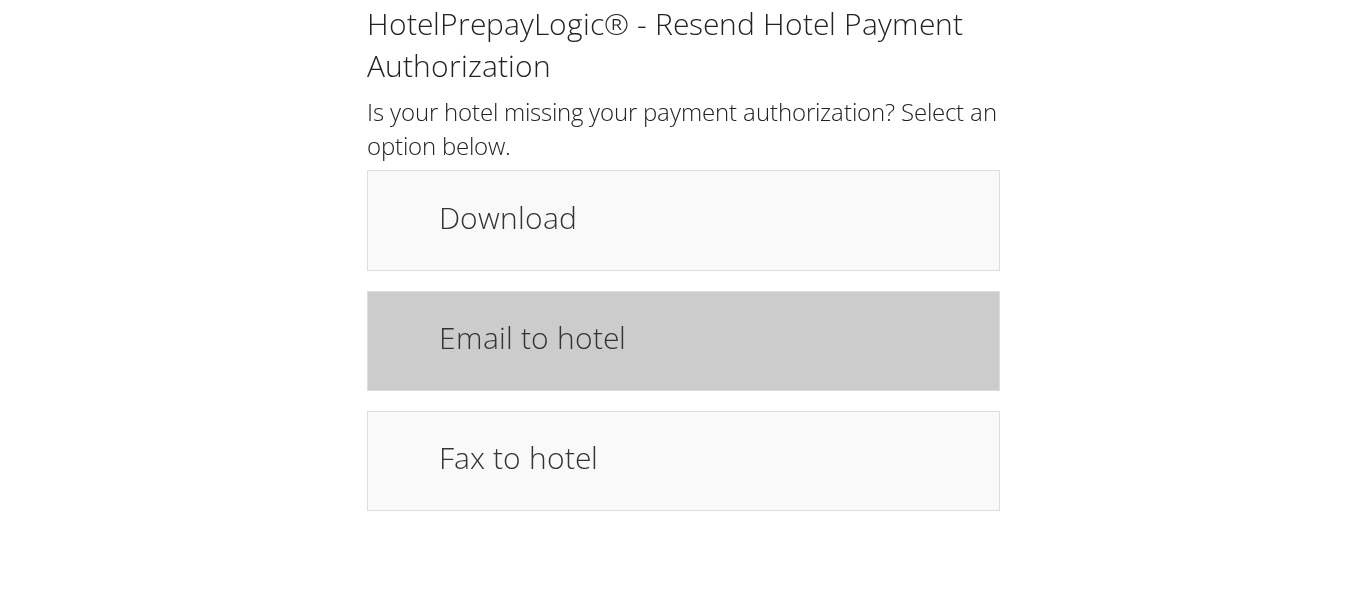 click on "Email to hotel" at bounding box center (708, 337) 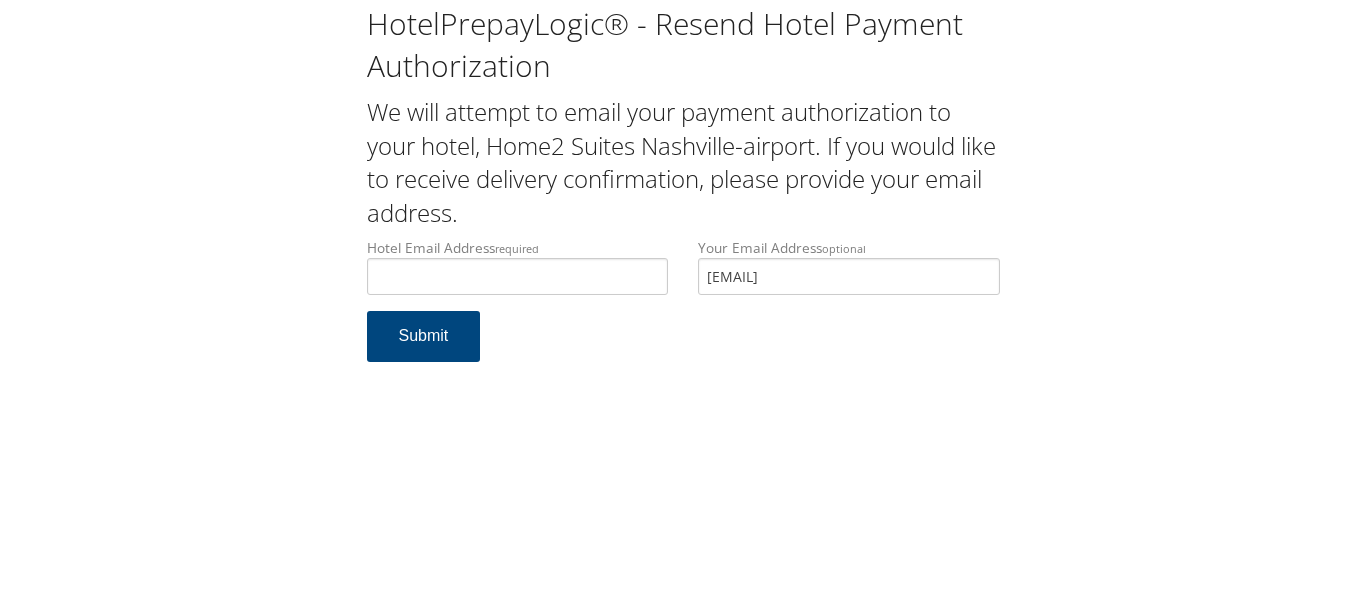 scroll, scrollTop: 0, scrollLeft: 0, axis: both 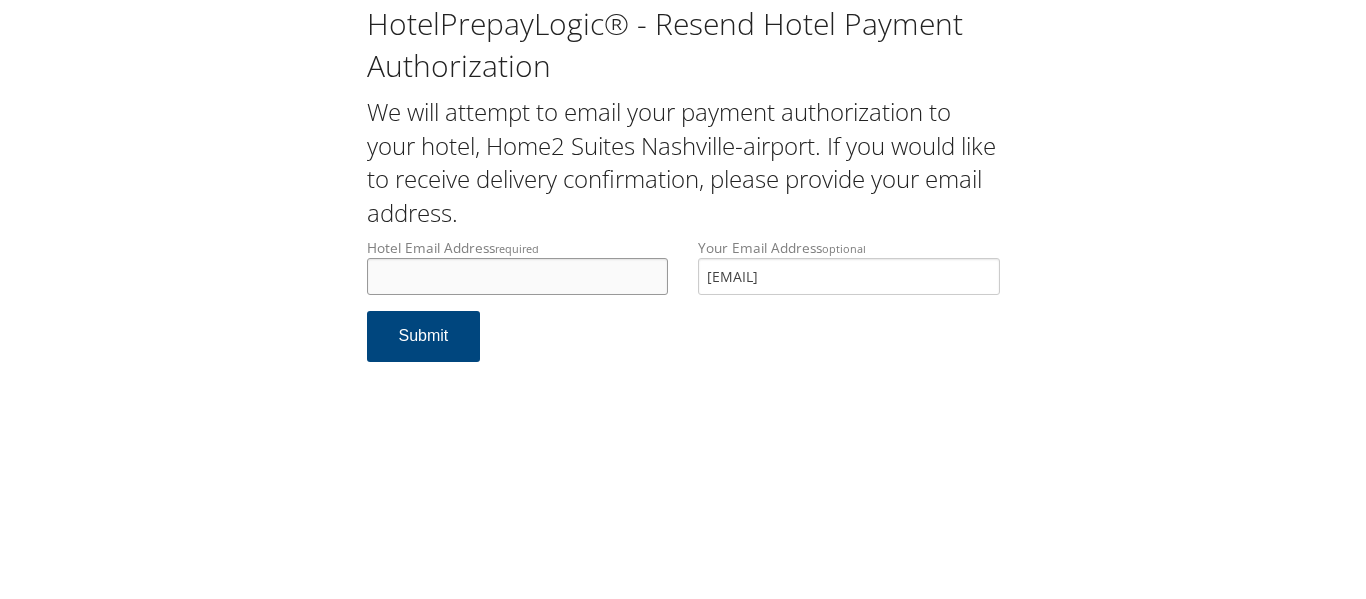 click on "Hotel Email Address  required" at bounding box center [518, 276] 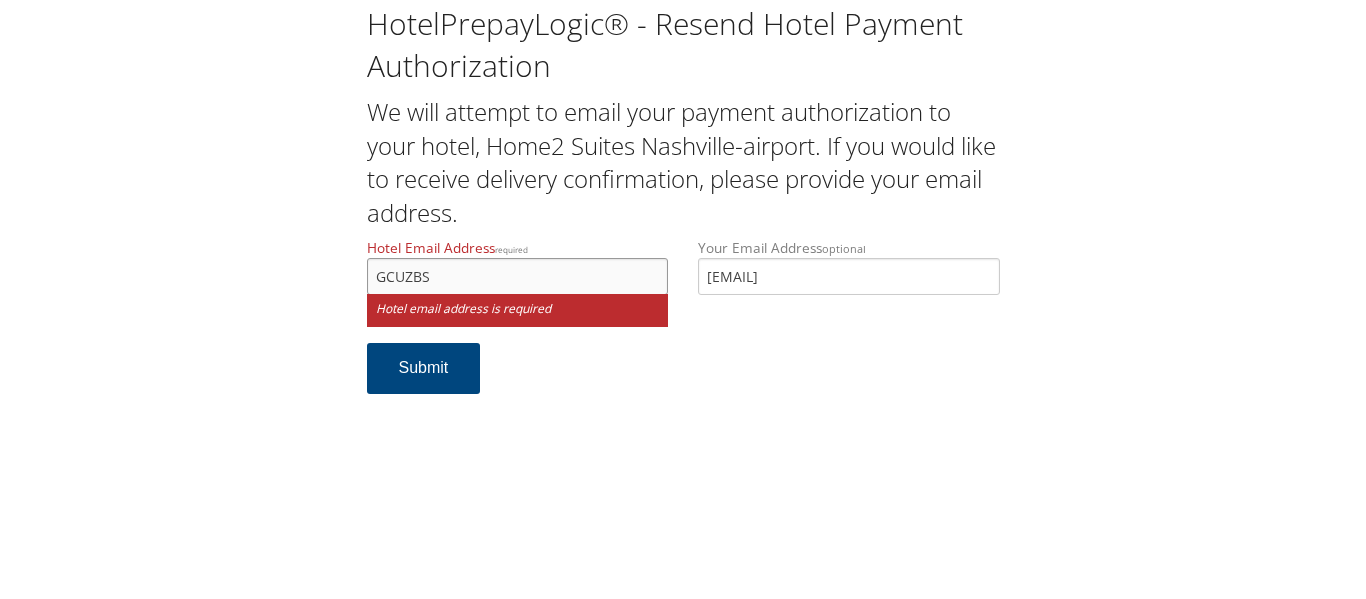 click on "GCUZBS" at bounding box center (518, 276) 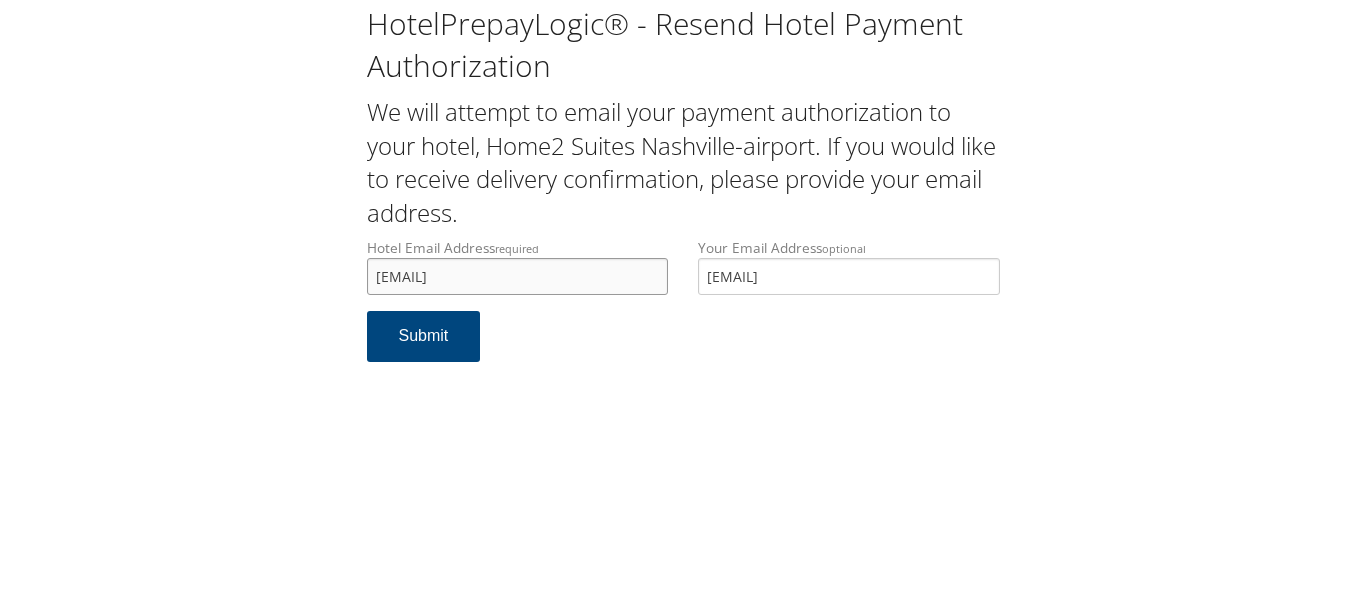 type on "home2suites37214@gmail.com" 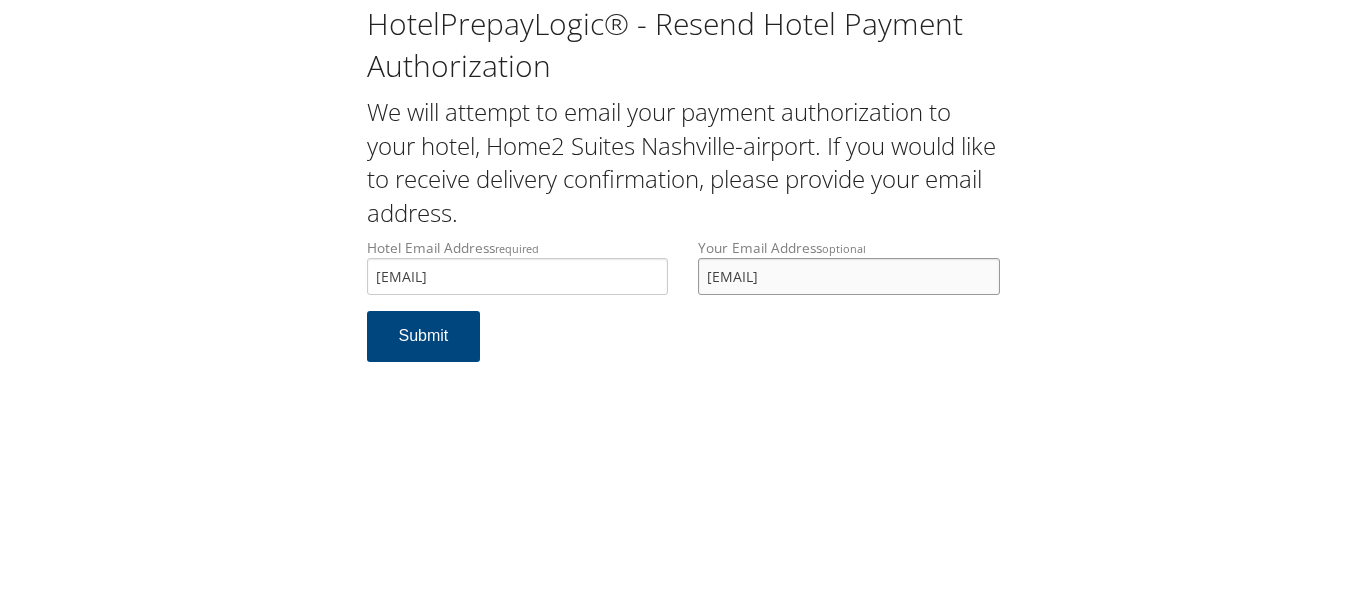 drag, startPoint x: 880, startPoint y: 278, endPoint x: 704, endPoint y: 272, distance: 176.10225 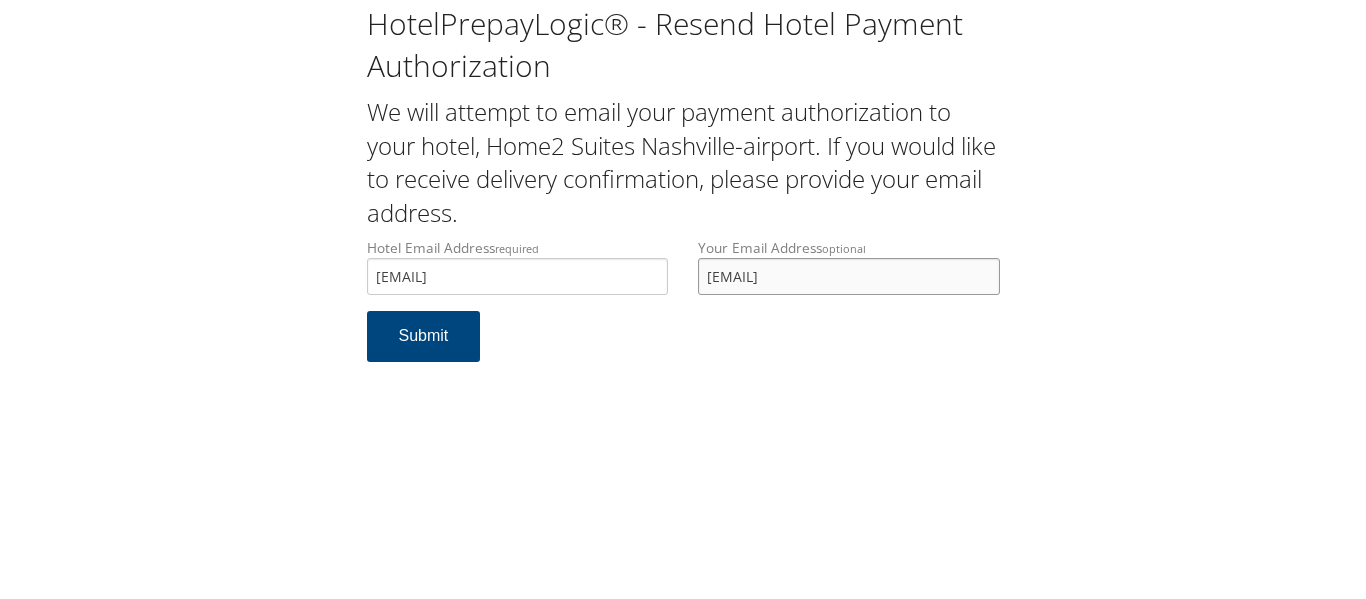 click on "n_pankaj@hotmail.com" at bounding box center [849, 276] 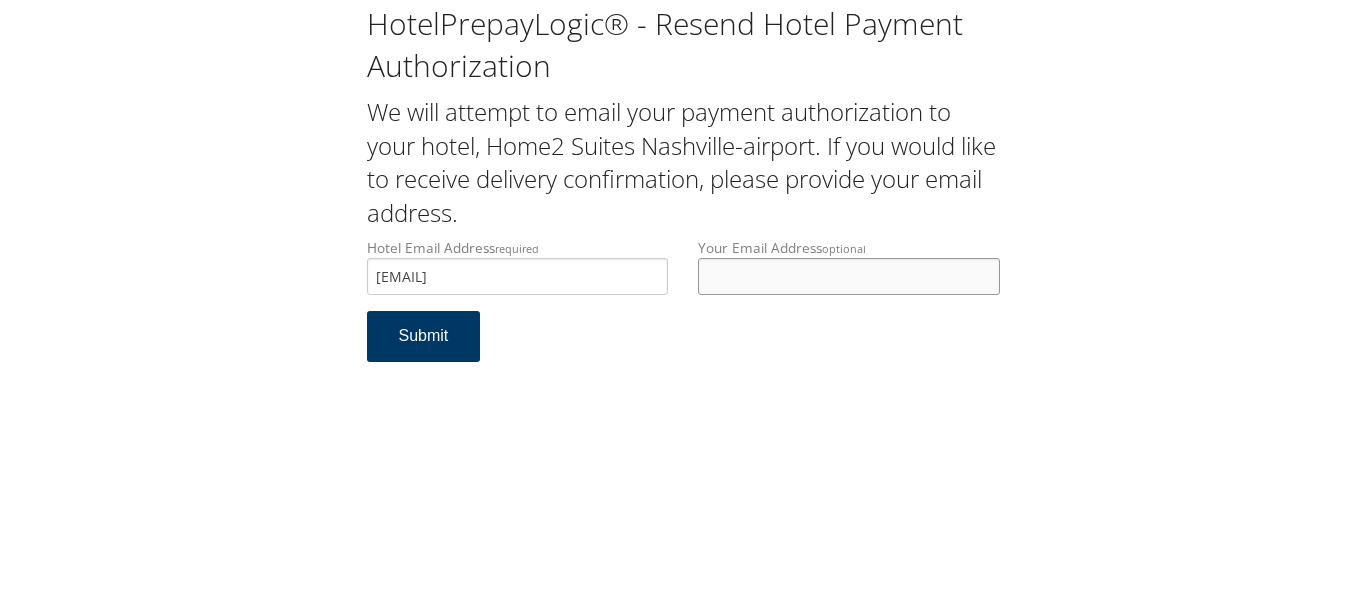 type 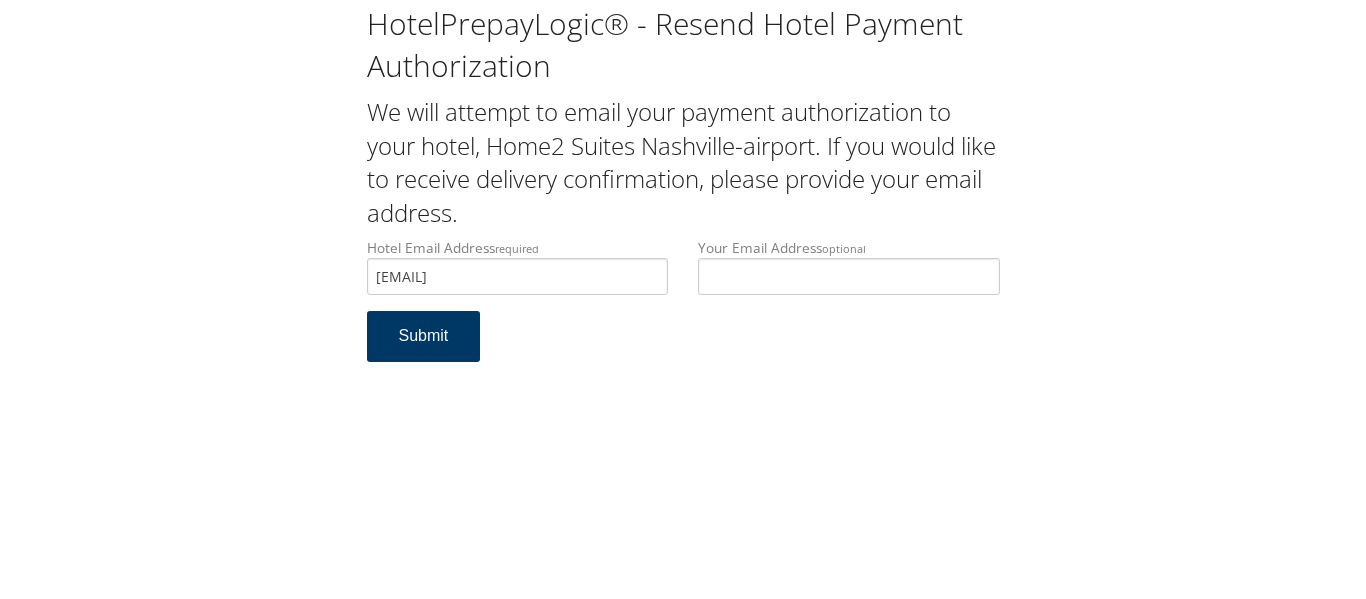 click on "Submit" at bounding box center [424, 336] 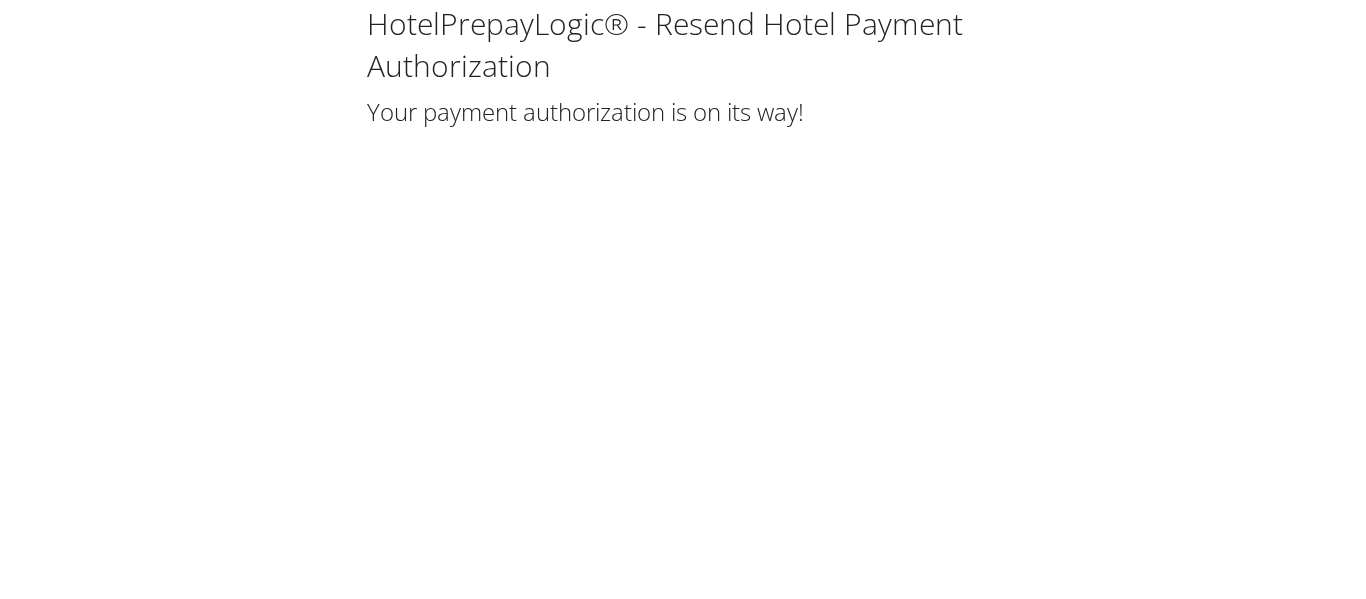 scroll, scrollTop: 0, scrollLeft: 0, axis: both 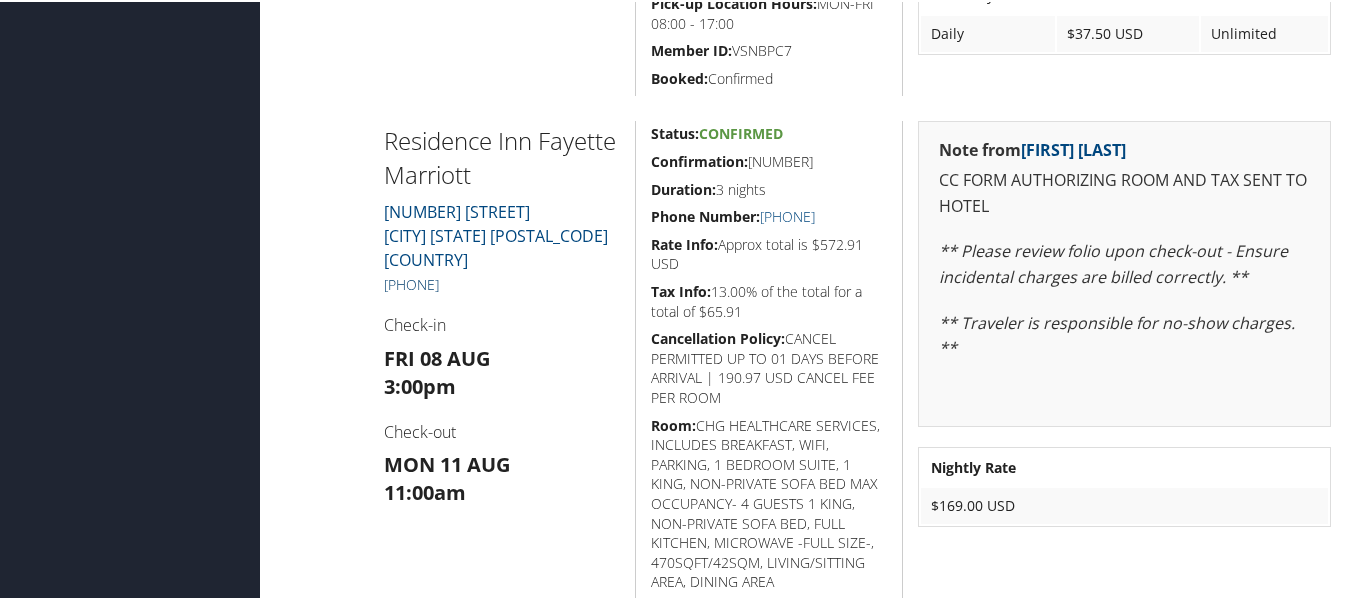 drag, startPoint x: 505, startPoint y: 252, endPoint x: 385, endPoint y: 262, distance: 120.41595 